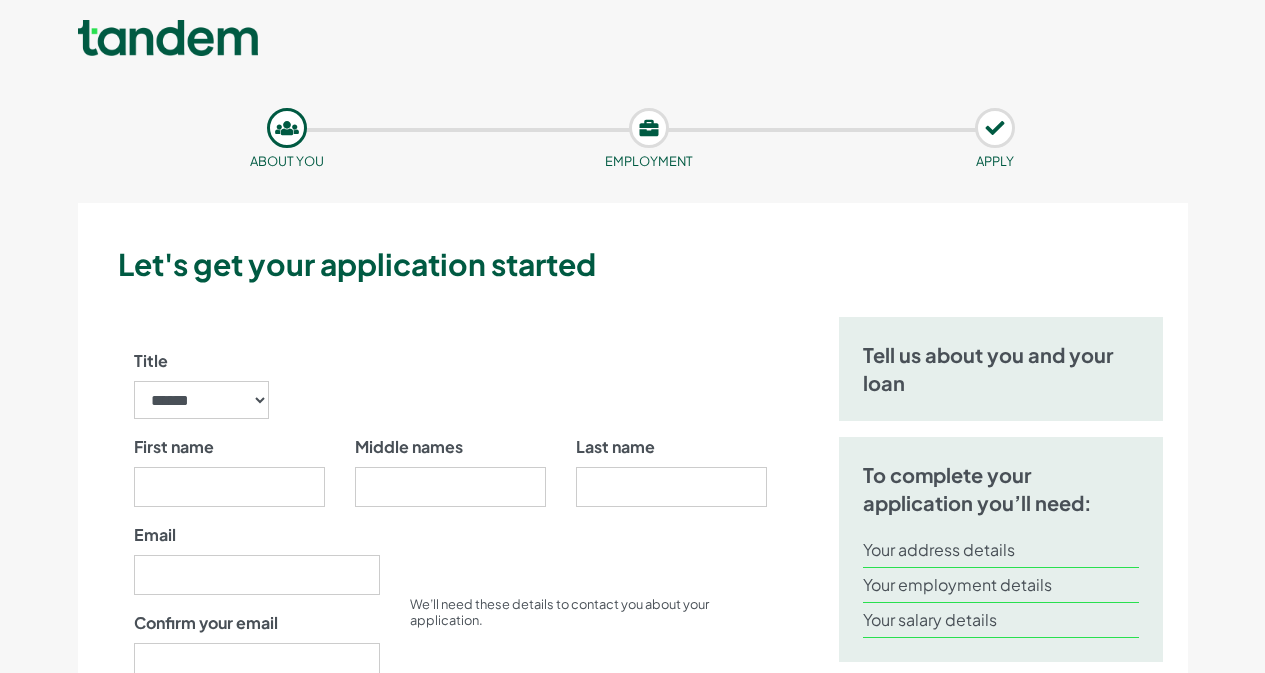scroll, scrollTop: 0, scrollLeft: 0, axis: both 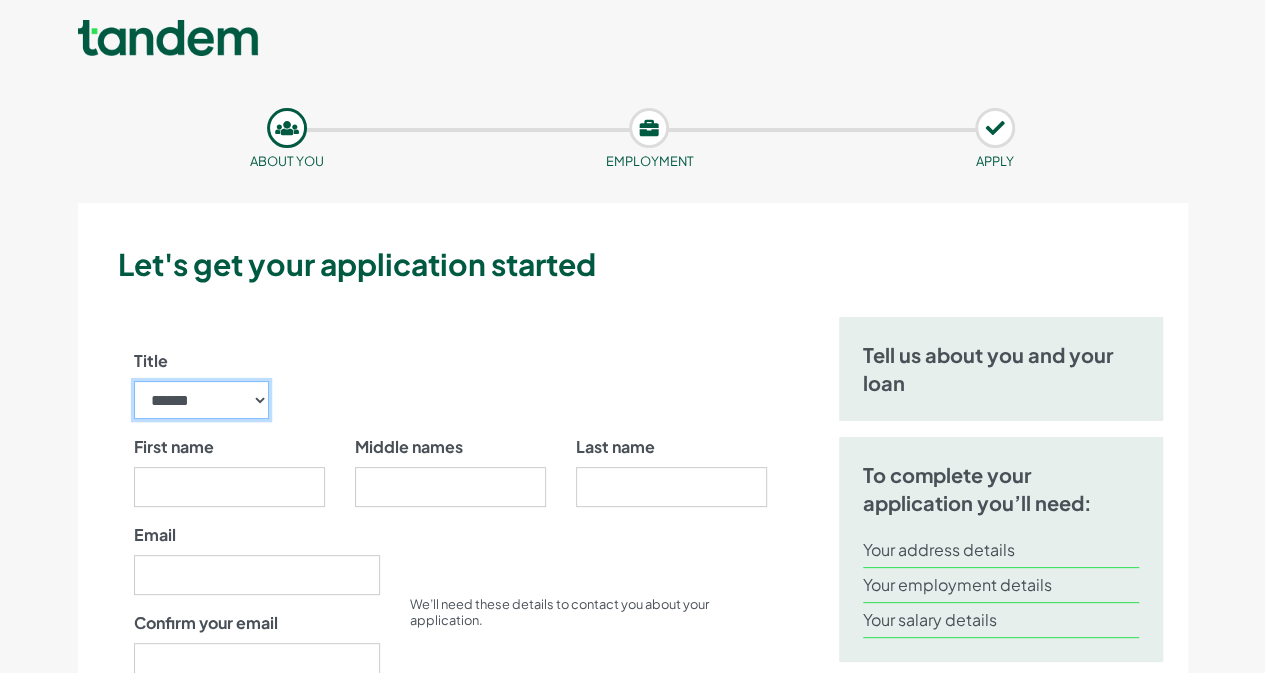 click on "******
**
***
****
**
**
****" at bounding box center (202, 400) 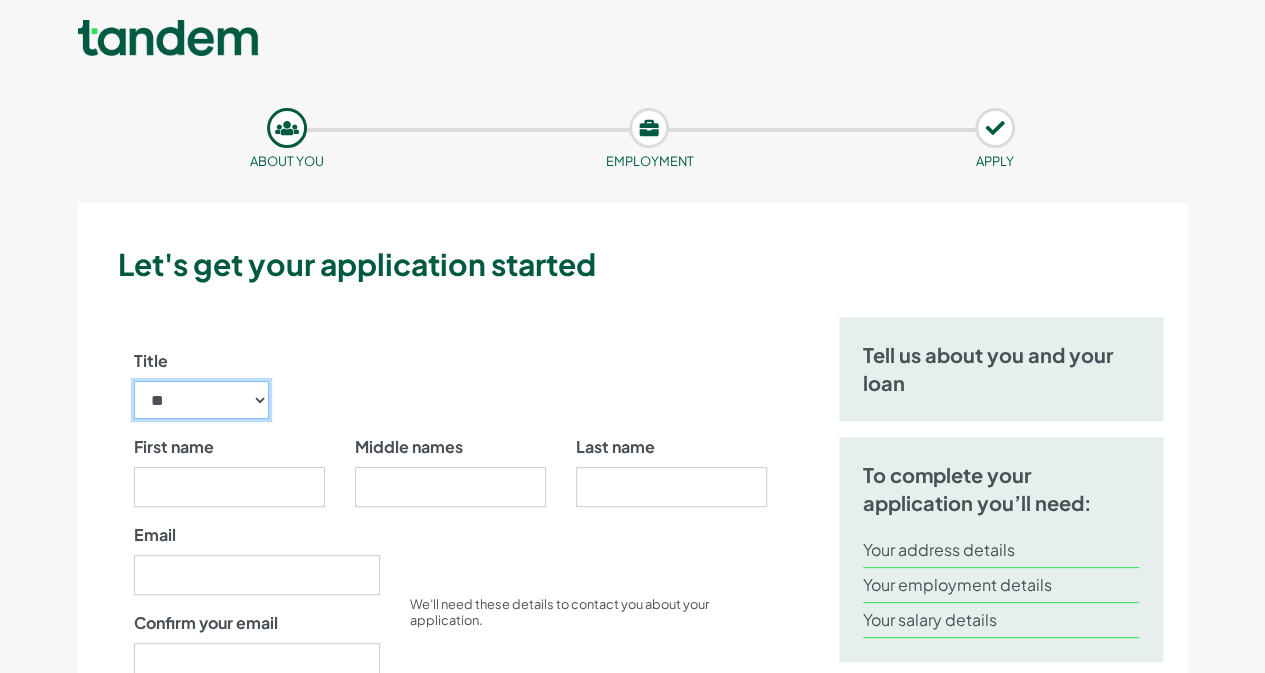 click on "******
**
***
****
**
**
****" at bounding box center (202, 400) 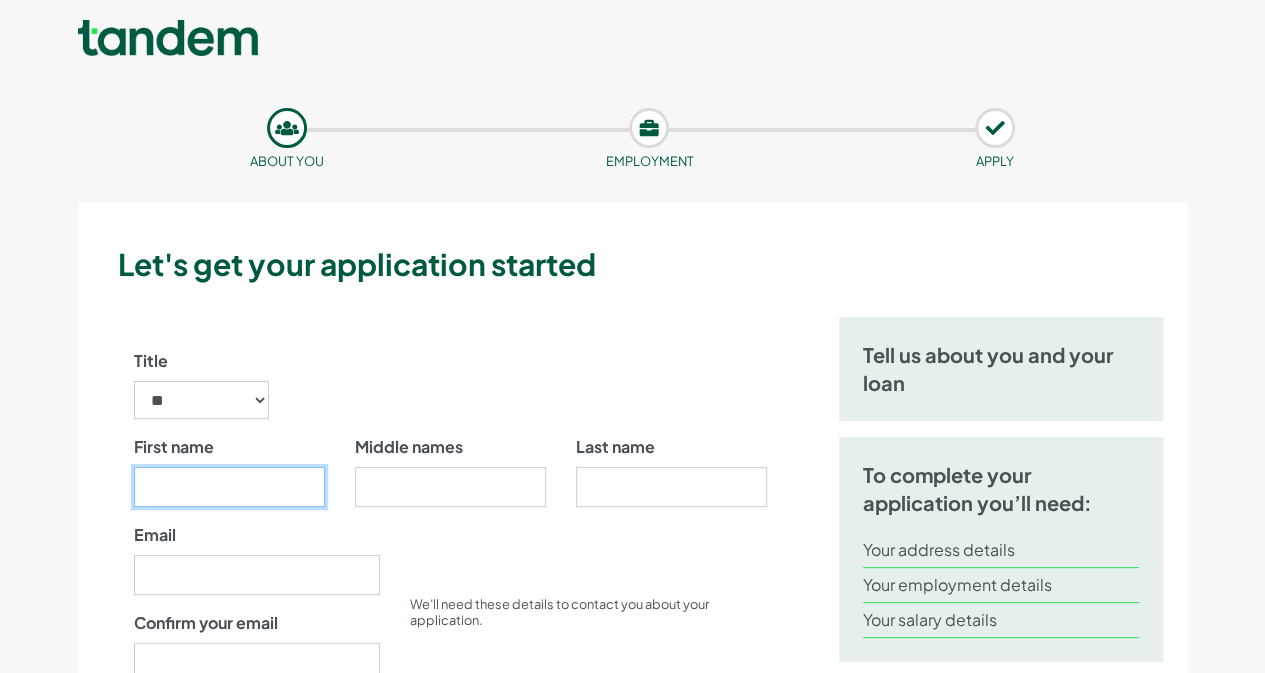 click on "First name" at bounding box center [229, 487] 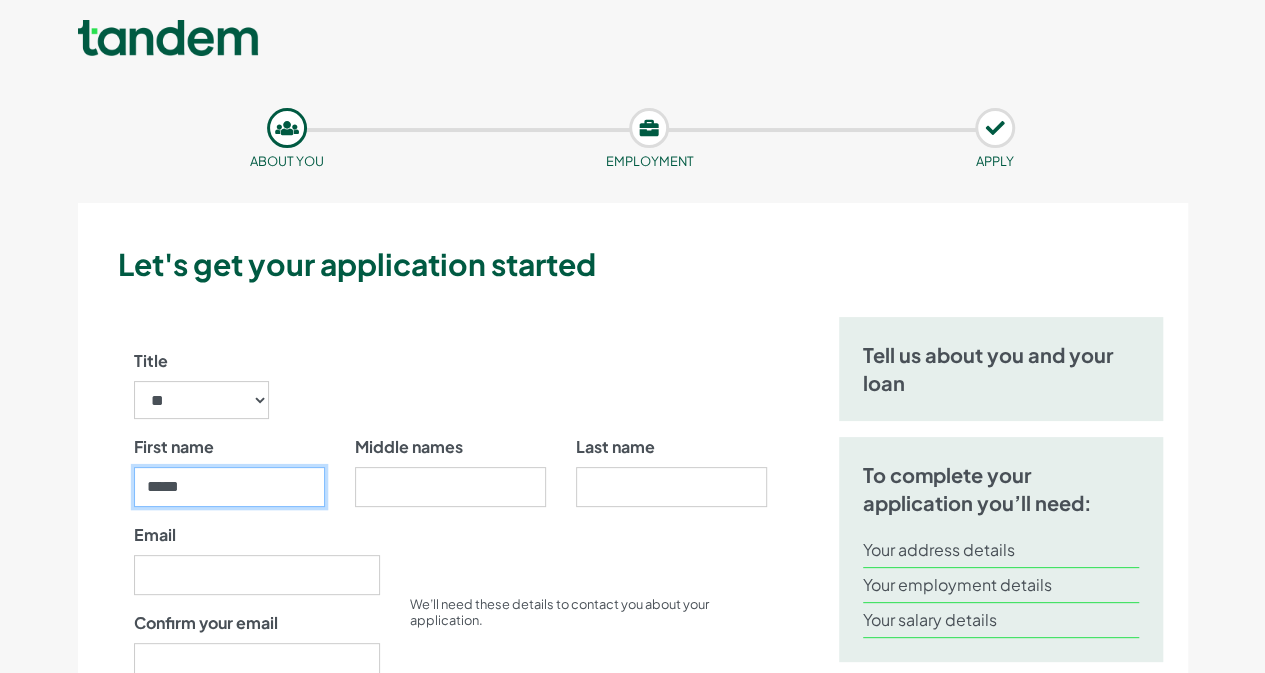 drag, startPoint x: 225, startPoint y: 477, endPoint x: 115, endPoint y: 480, distance: 110.0409 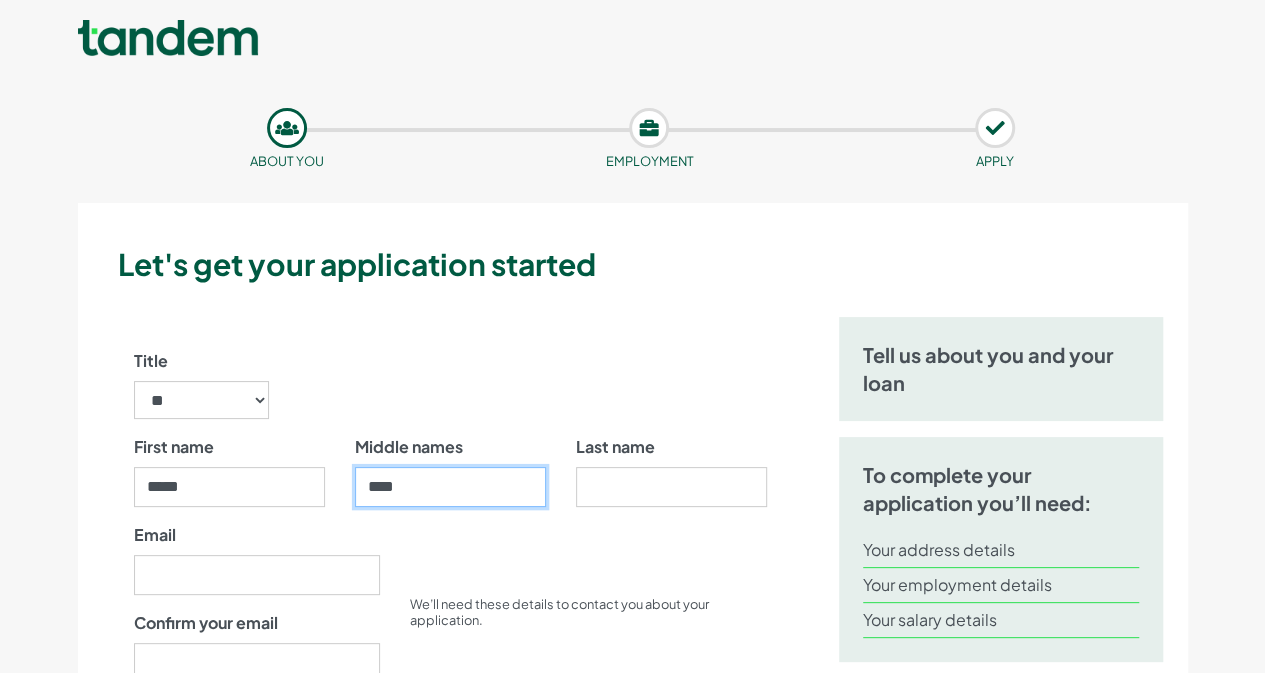 type on "****" 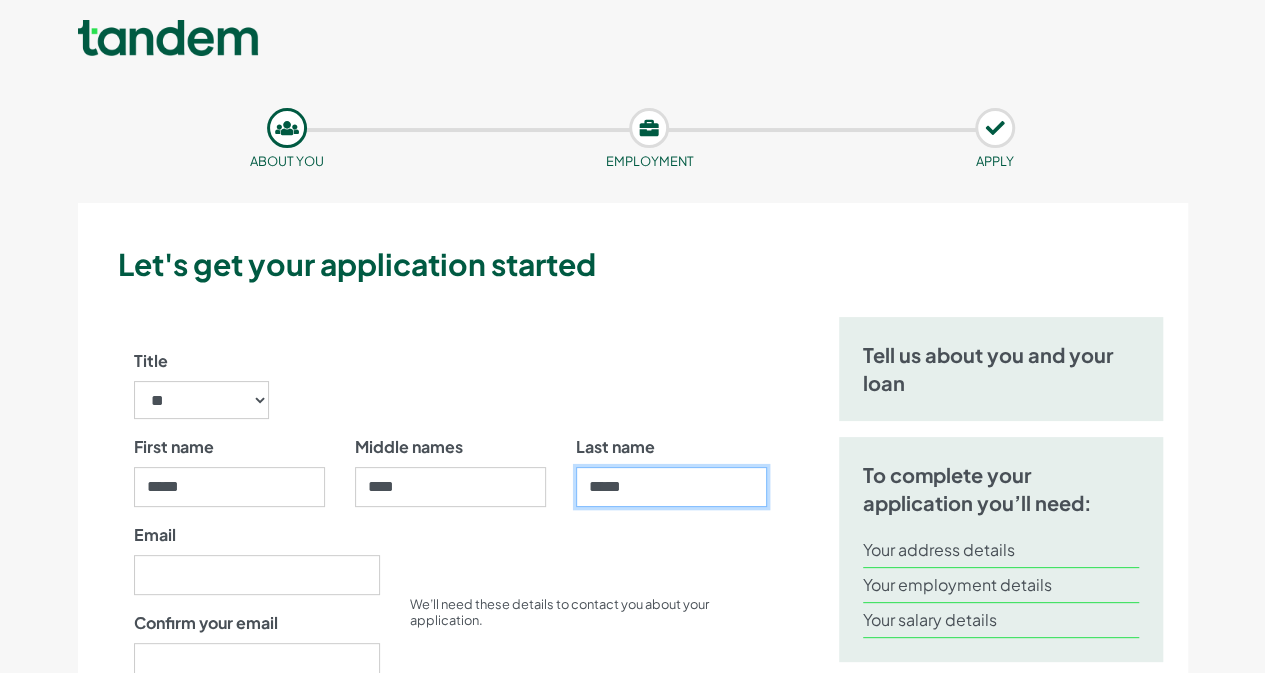 type on "*****" 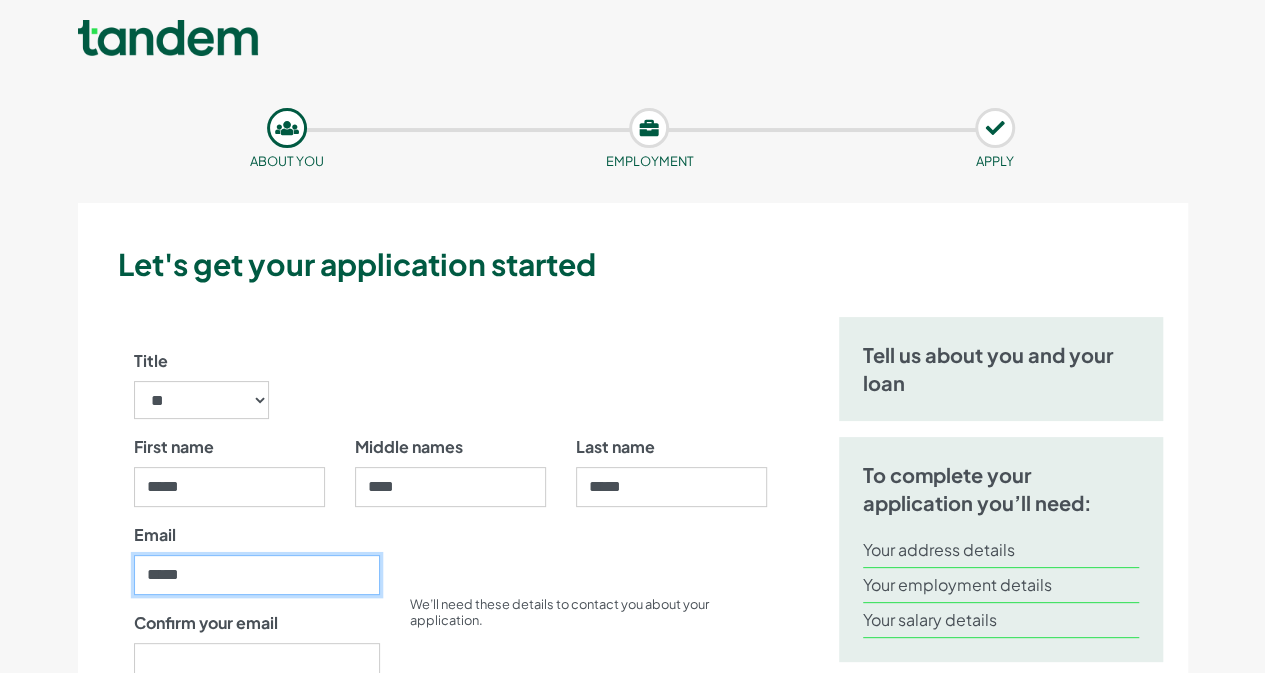 type on "**********" 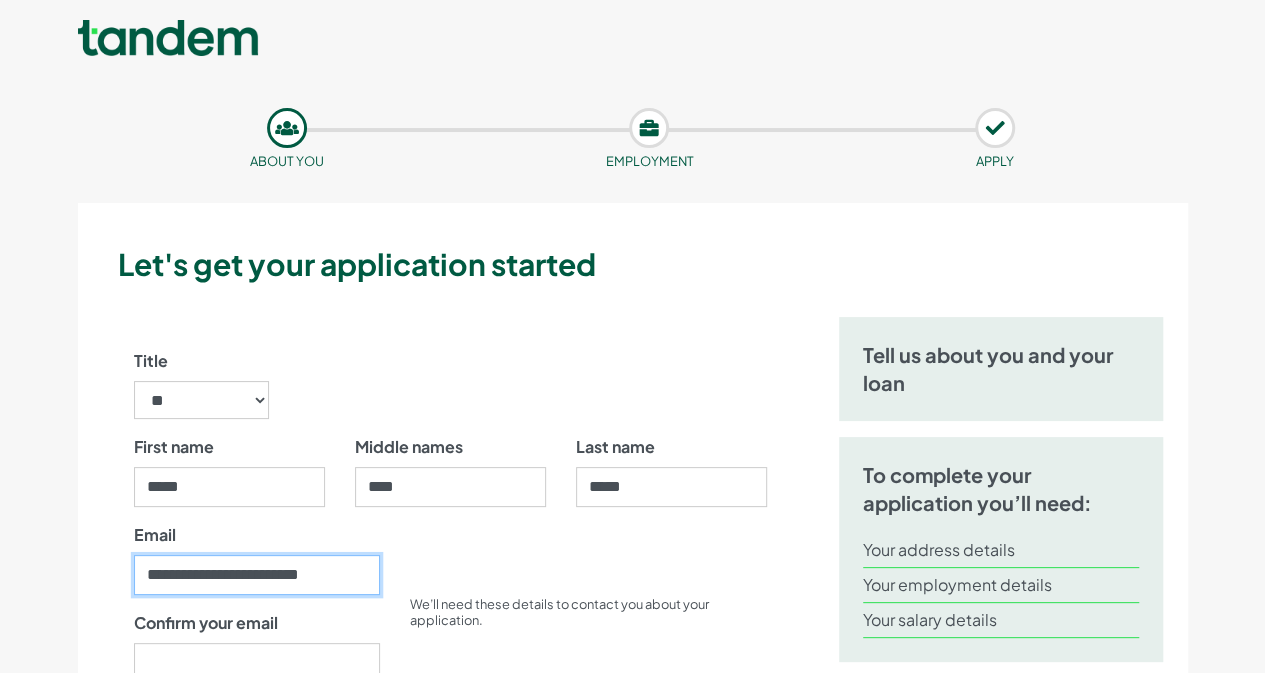 scroll, scrollTop: 400, scrollLeft: 0, axis: vertical 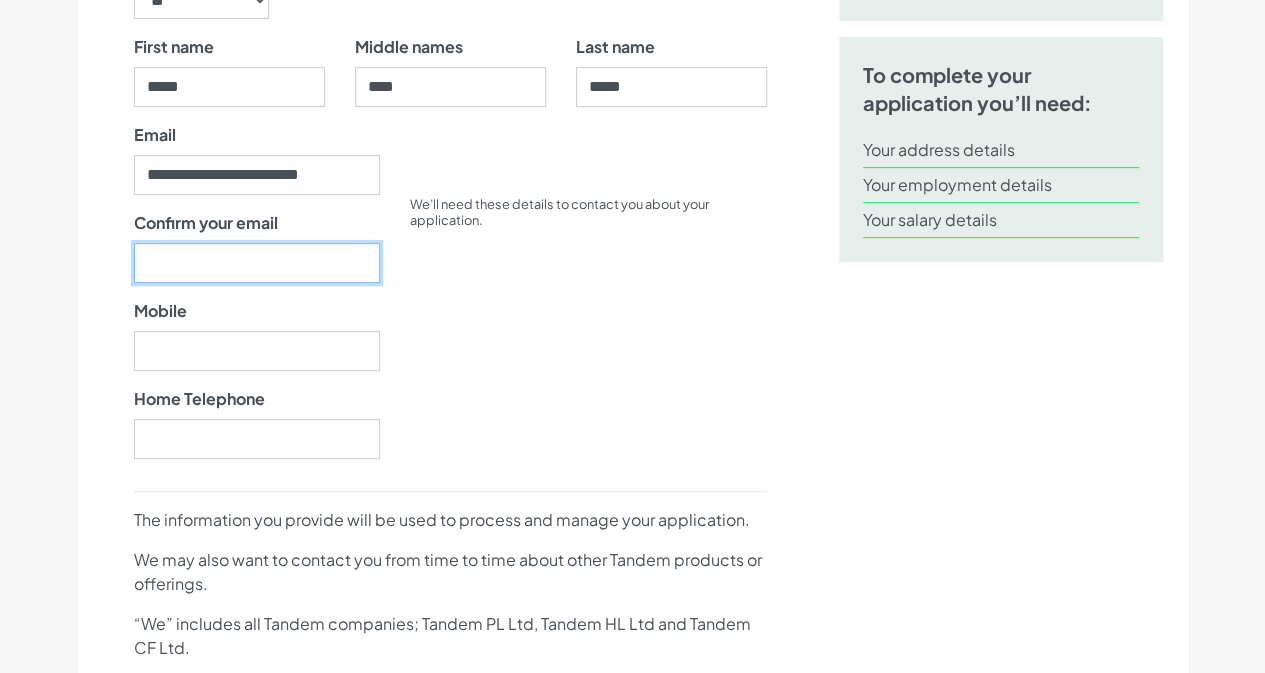 click on "Confirm your email" at bounding box center (257, 263) 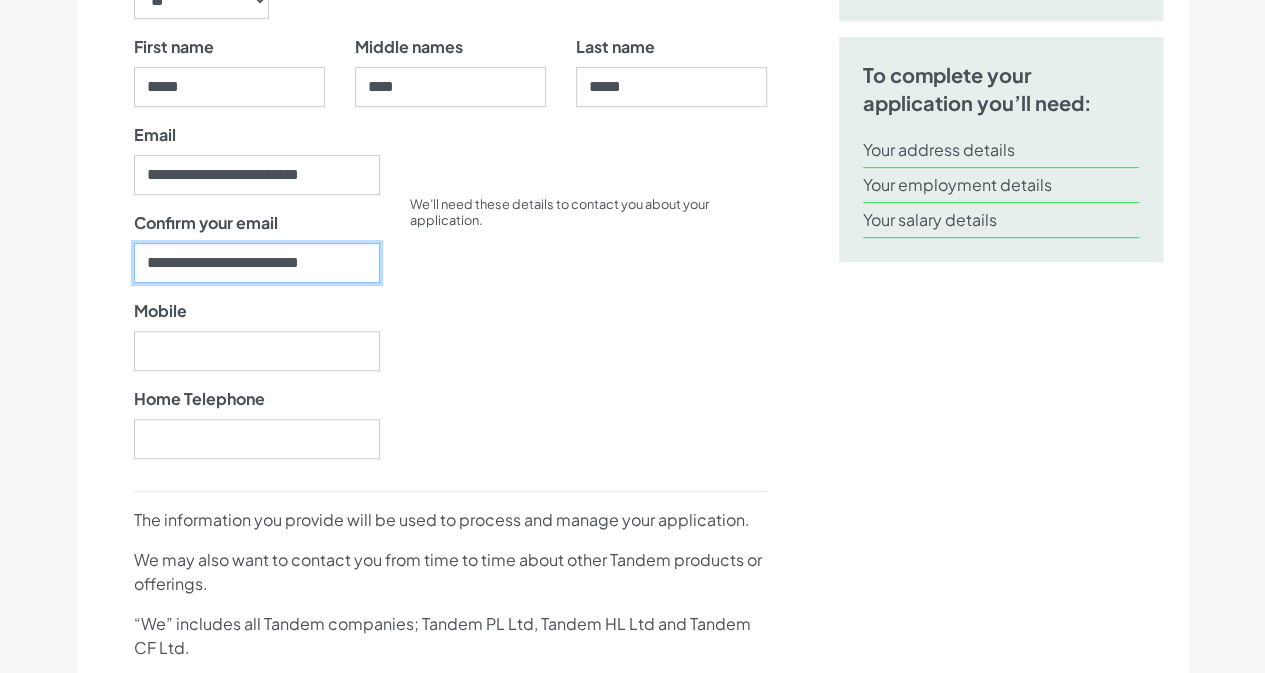 type on "**********" 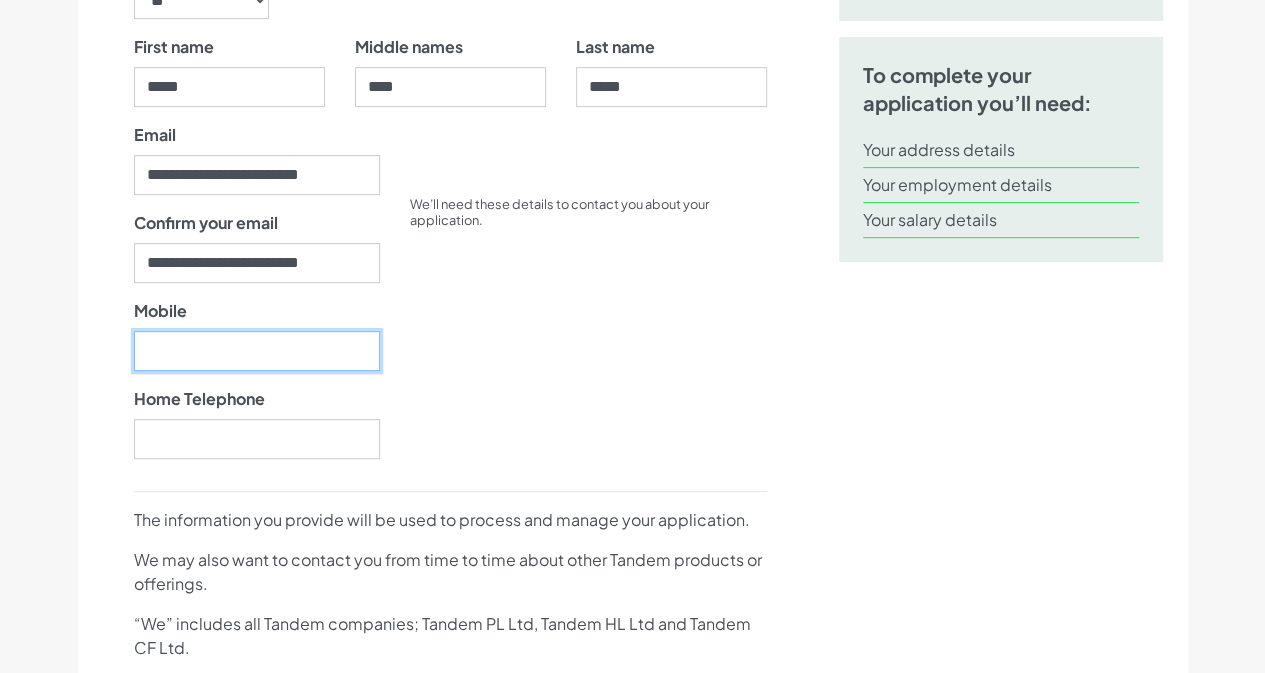 click on "Mobile" at bounding box center [257, 351] 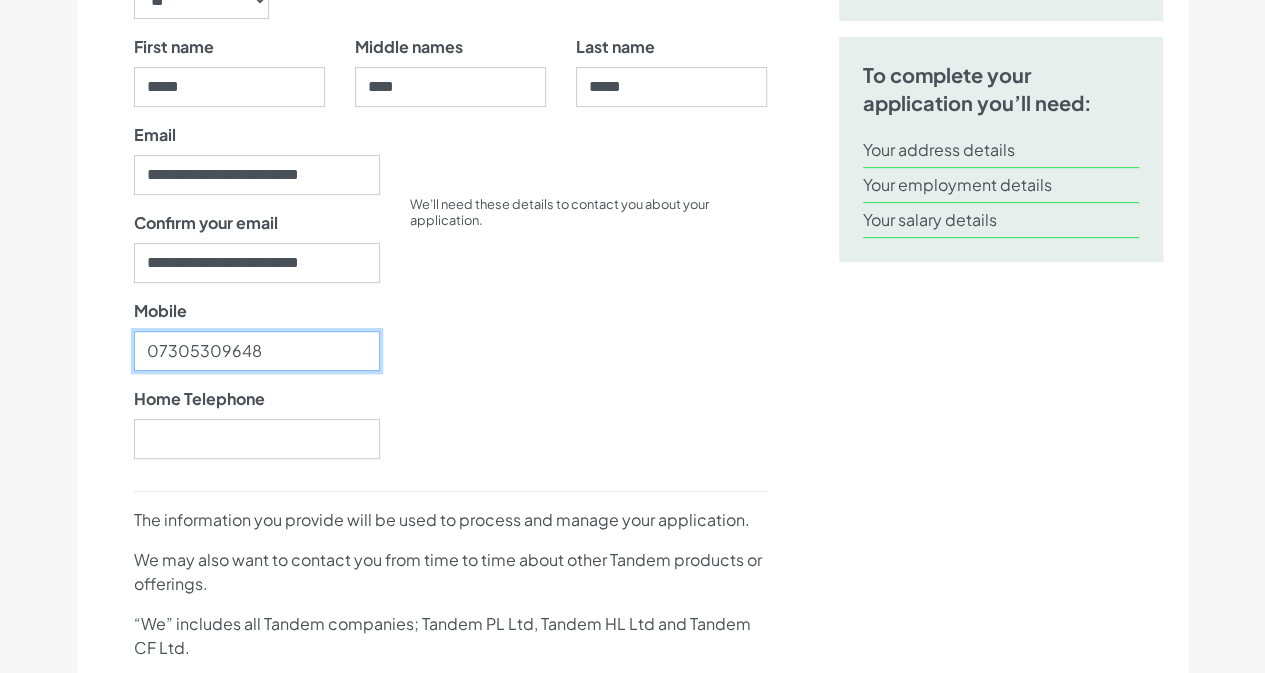type on "07305309648" 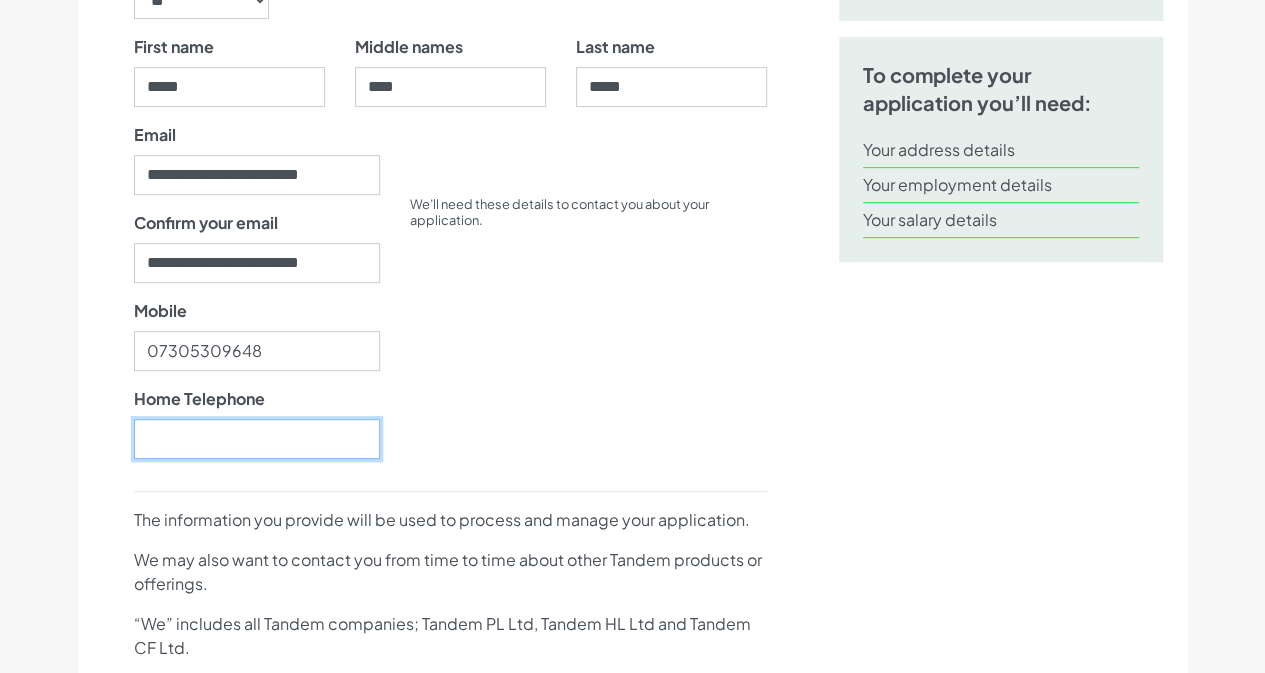 click on "Home Telephone" at bounding box center (257, 439) 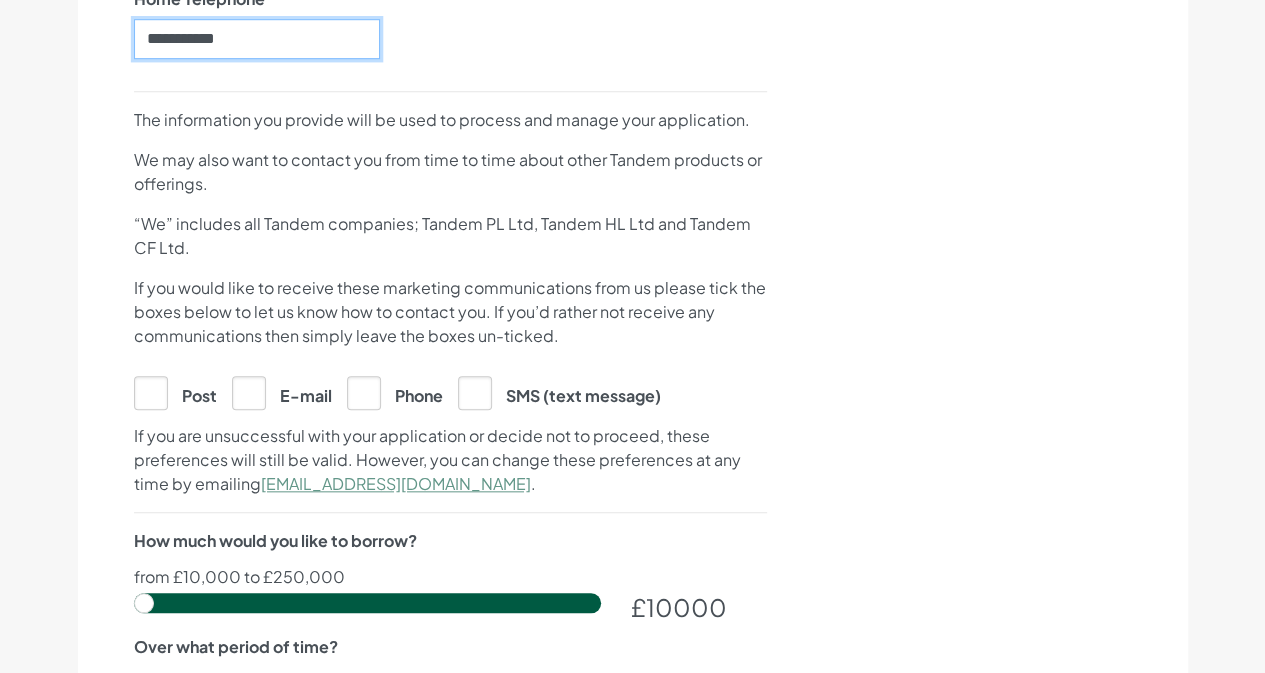 scroll, scrollTop: 1000, scrollLeft: 0, axis: vertical 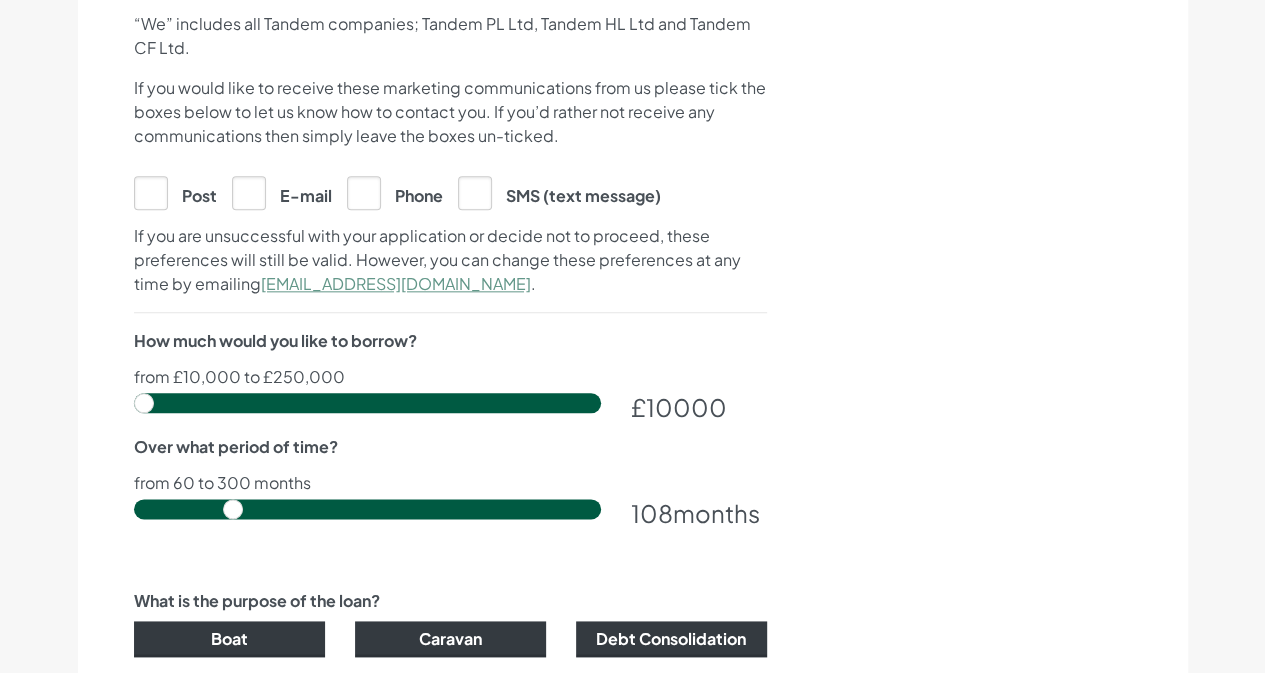 type on "**********" 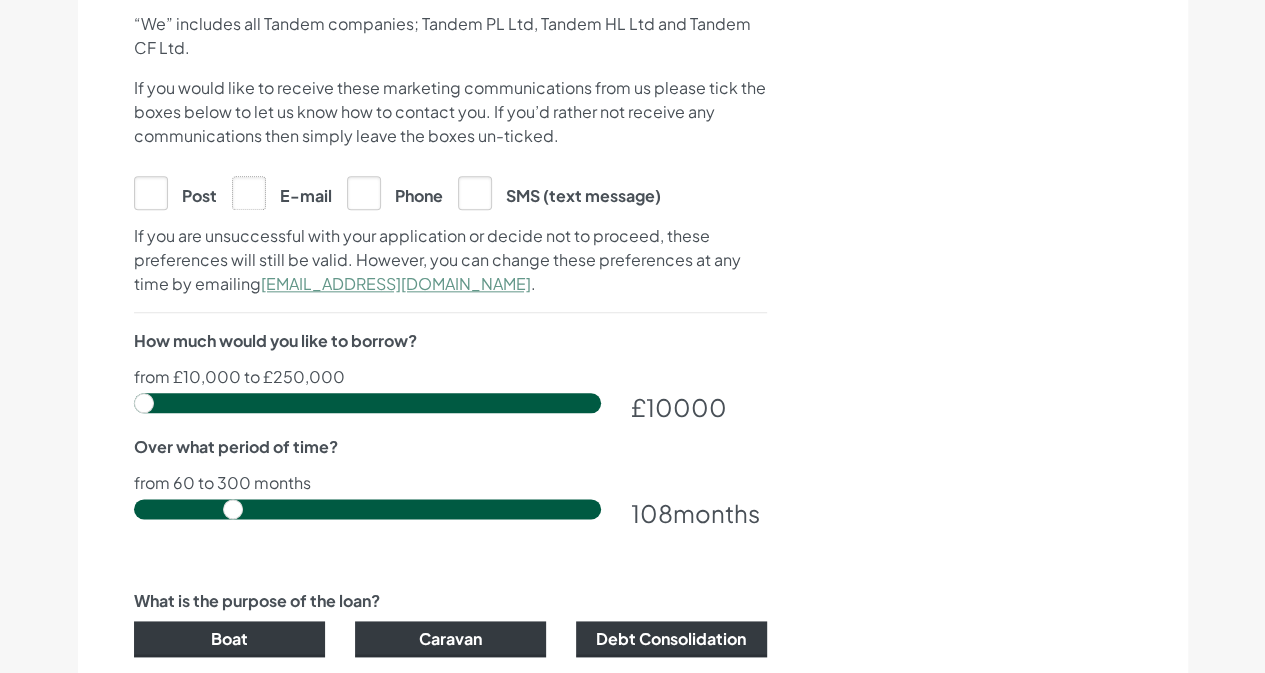 click on "E-mail" at bounding box center [-9761, 192] 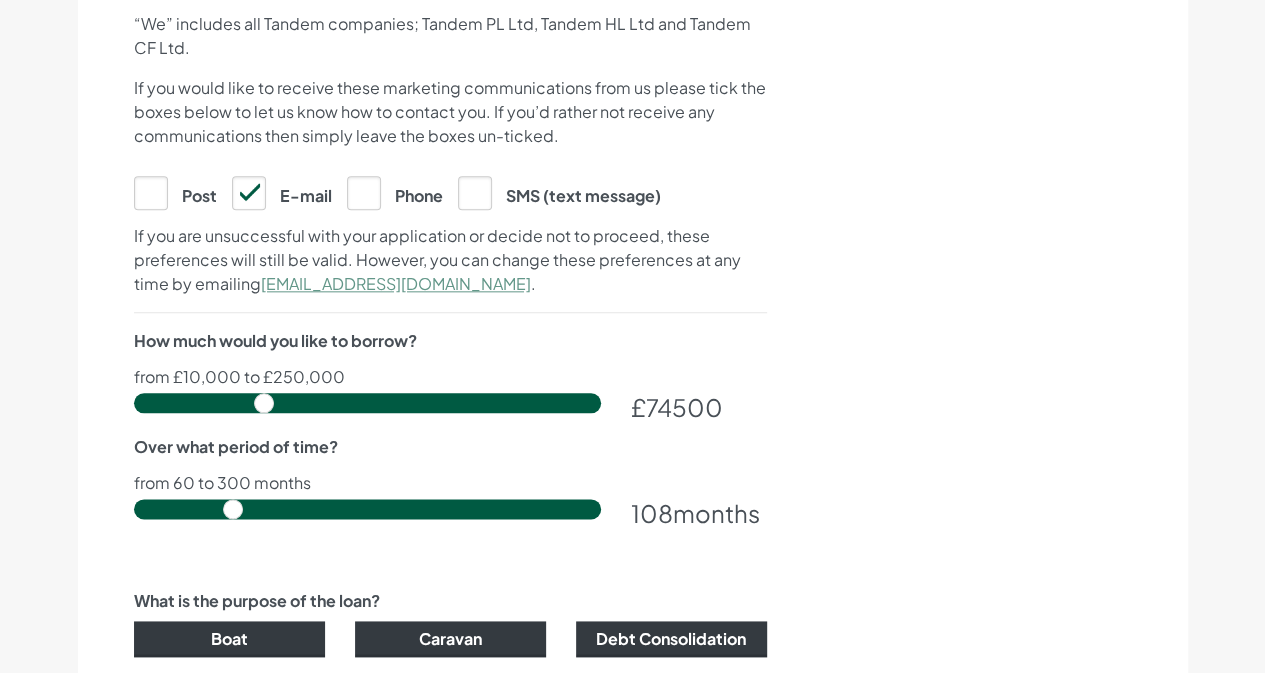 drag, startPoint x: 148, startPoint y: 397, endPoint x: 263, endPoint y: 401, distance: 115.06954 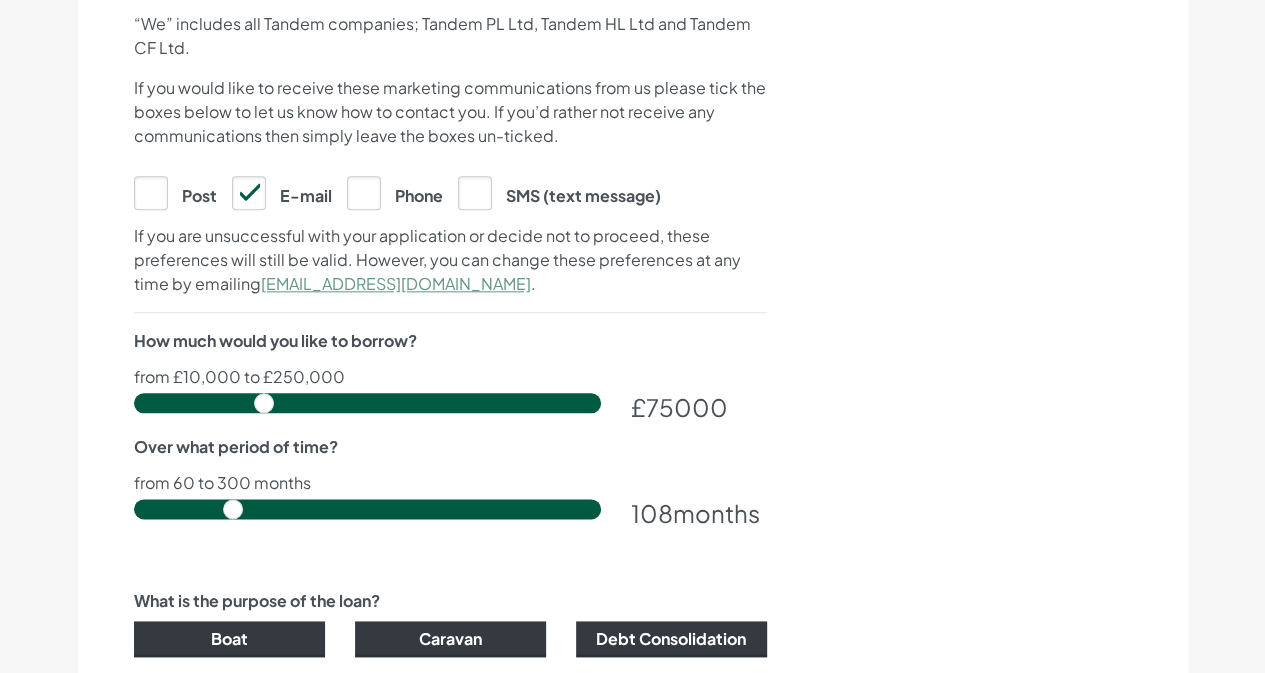 click at bounding box center [367, 403] 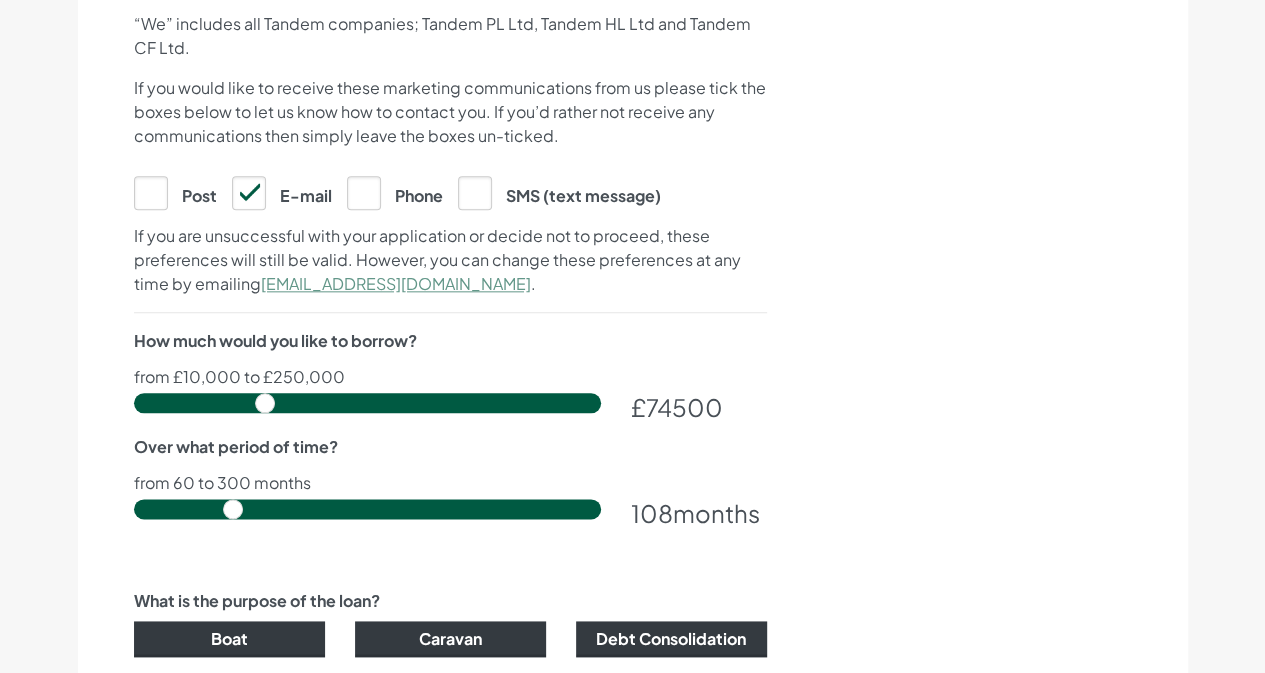 click at bounding box center (367, 403) 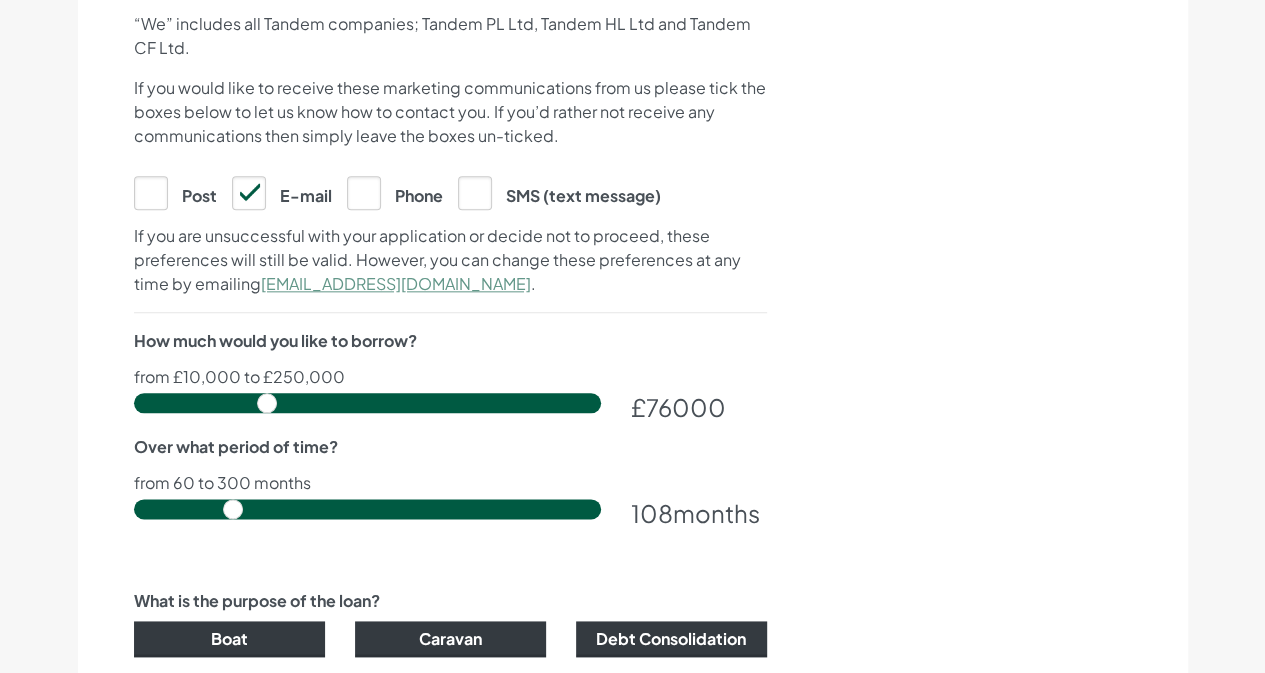 click at bounding box center (367, 403) 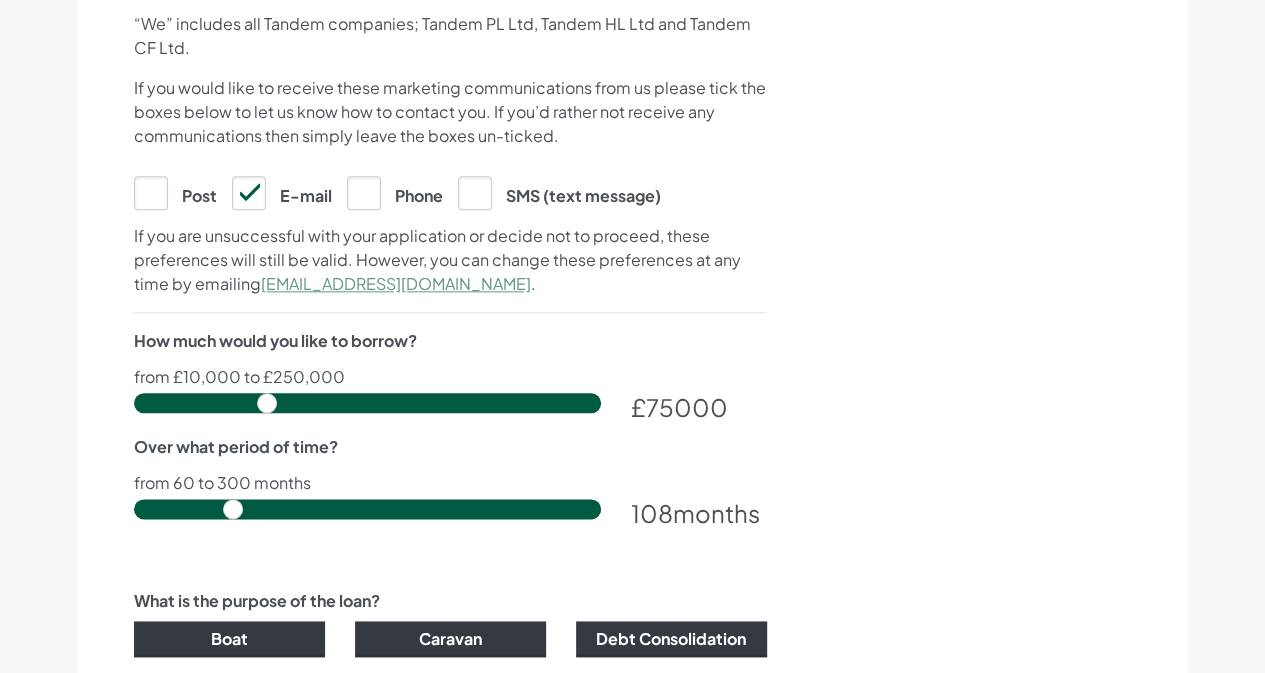 type on "76000" 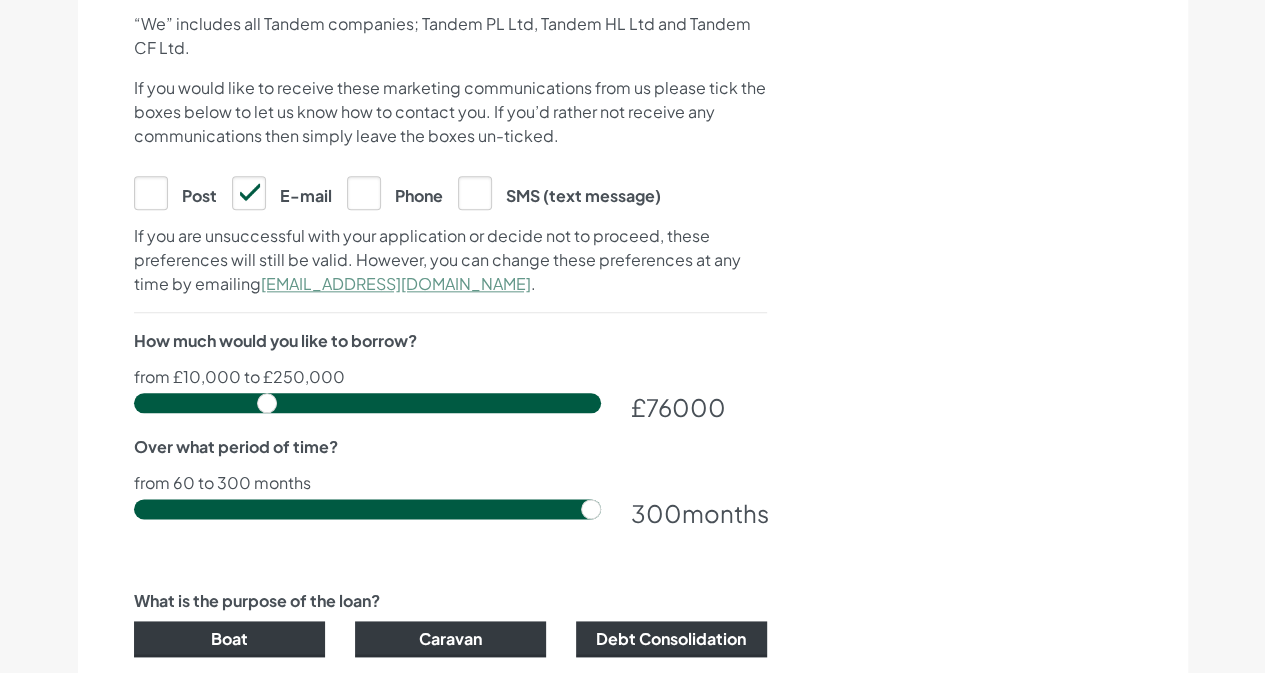 drag, startPoint x: 226, startPoint y: 502, endPoint x: 608, endPoint y: 495, distance: 382.06412 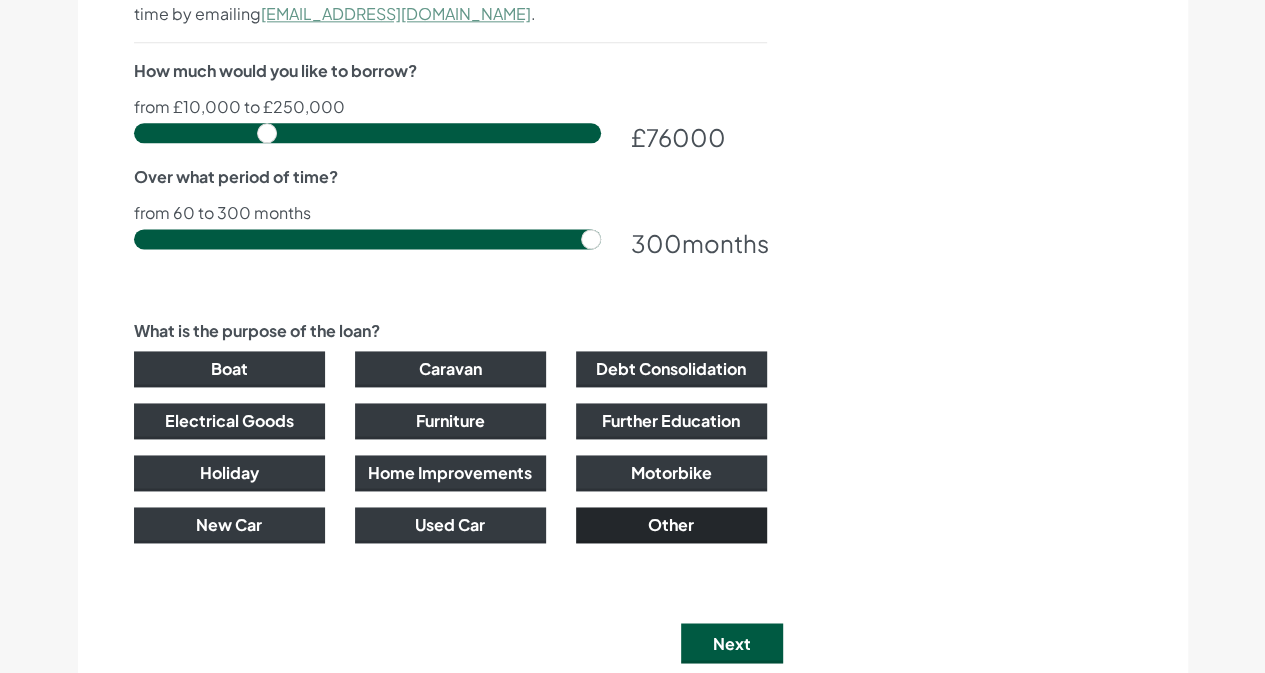 scroll, scrollTop: 1300, scrollLeft: 0, axis: vertical 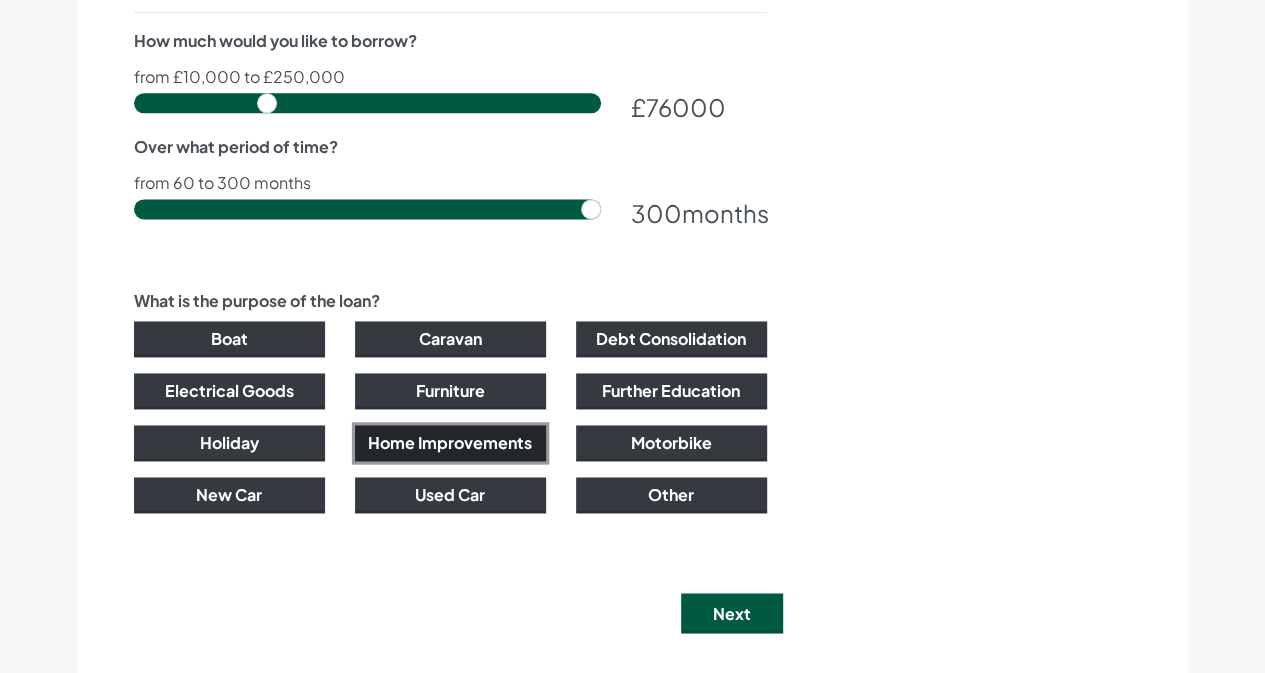 click on "Home Improvements" at bounding box center [450, 443] 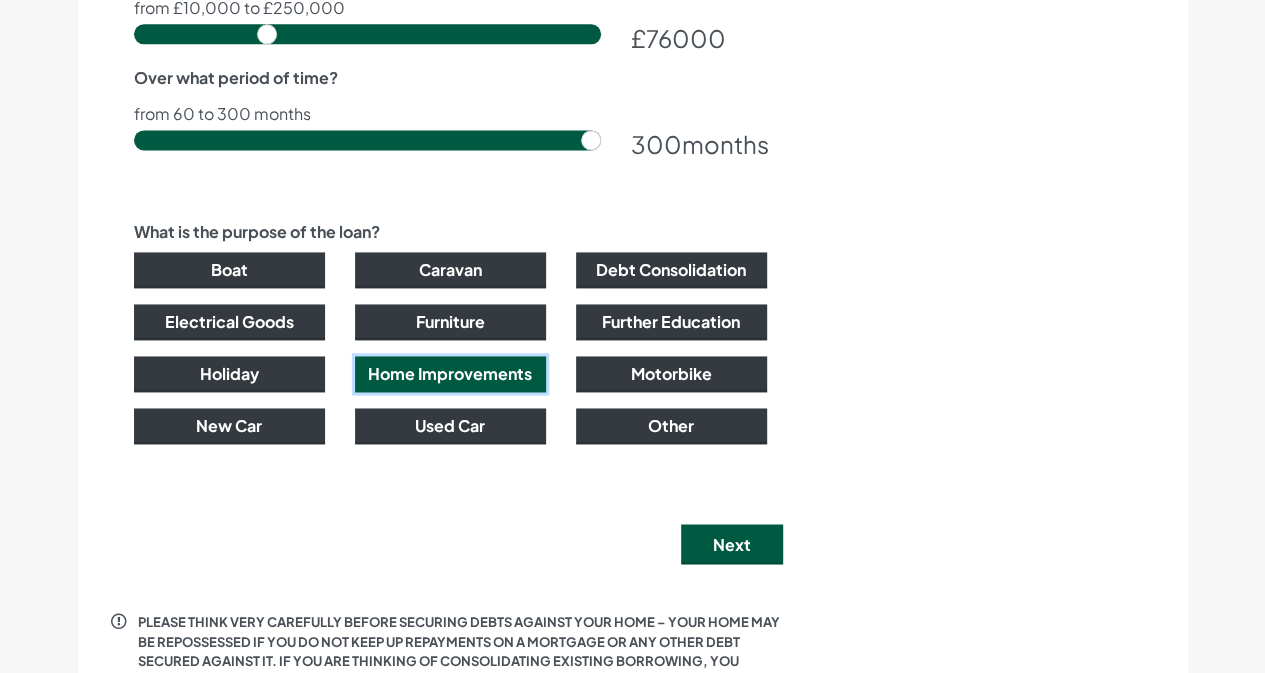 scroll, scrollTop: 1400, scrollLeft: 0, axis: vertical 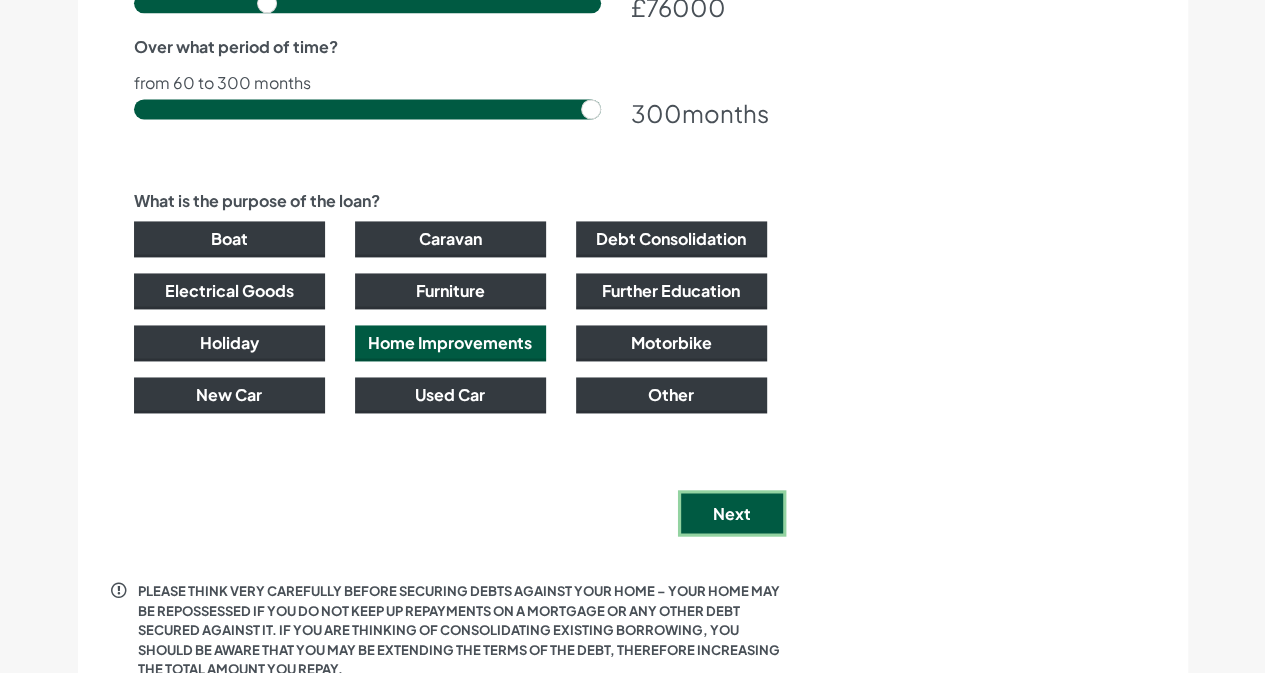 click on "Next" at bounding box center [732, 513] 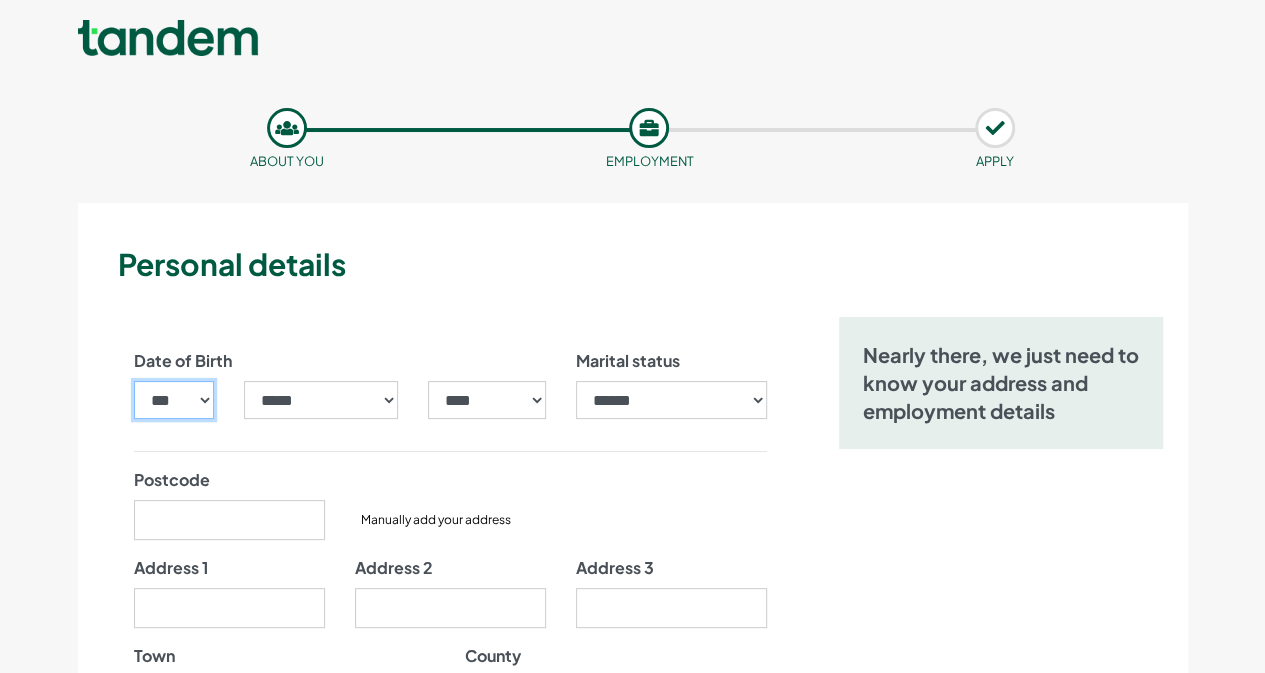 click on "***
* * * * * * * * * ** ** ** ** ** ** ** ** ** ** ** ** ** ** ** ** ** ** ** ** ** **" at bounding box center (174, 400) 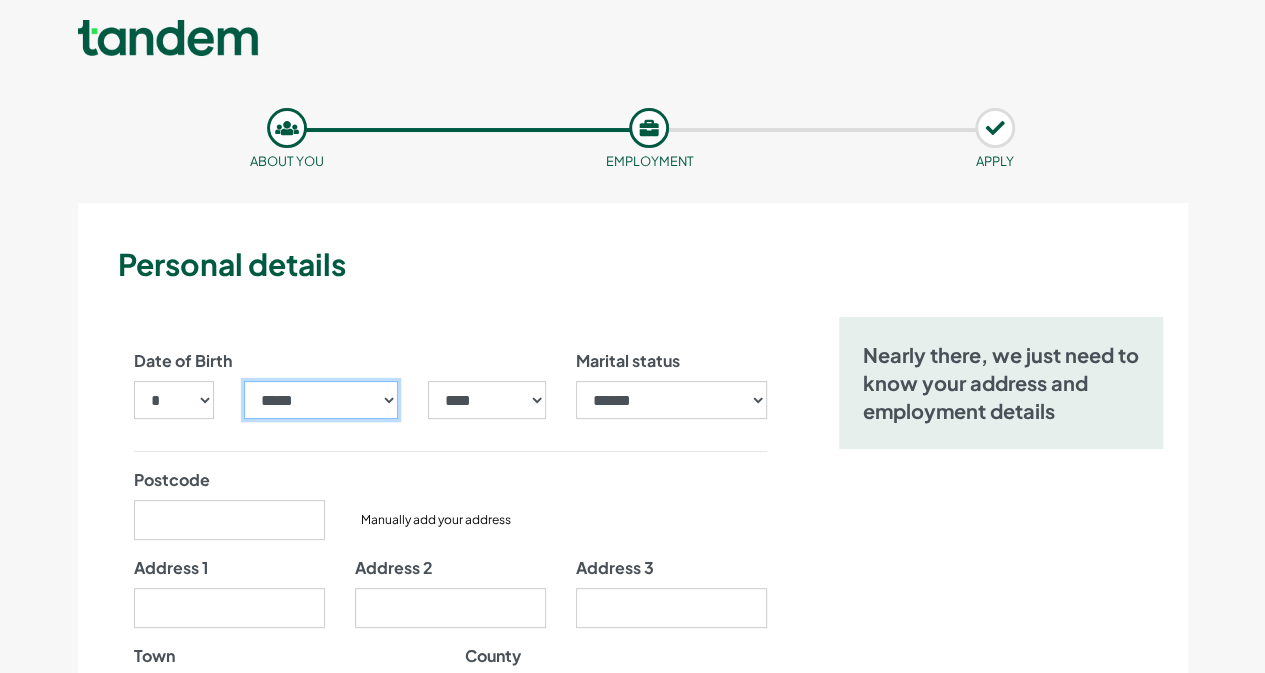 click on "*****
*******
********
*****
*****
***
****
****
******
*********
*******
********
********" at bounding box center [321, 400] 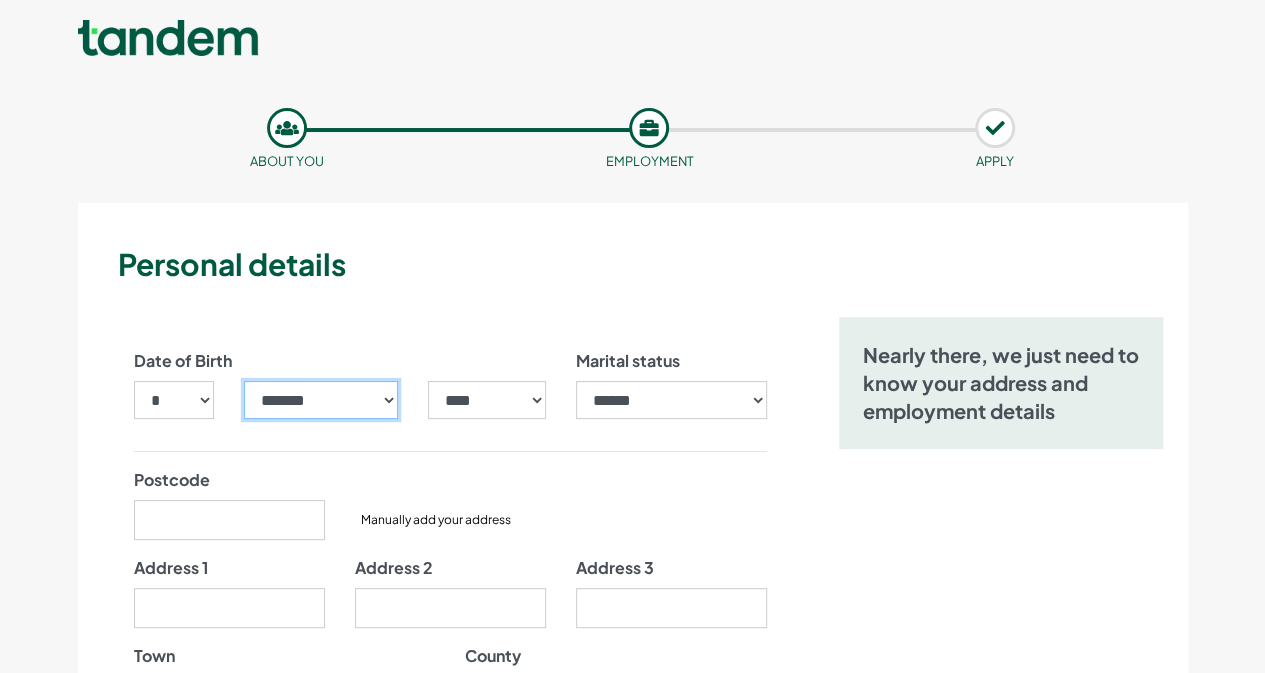 click on "*****
*******
********
*****
*****
***
****
****
******
*********
*******
********
********" at bounding box center [321, 400] 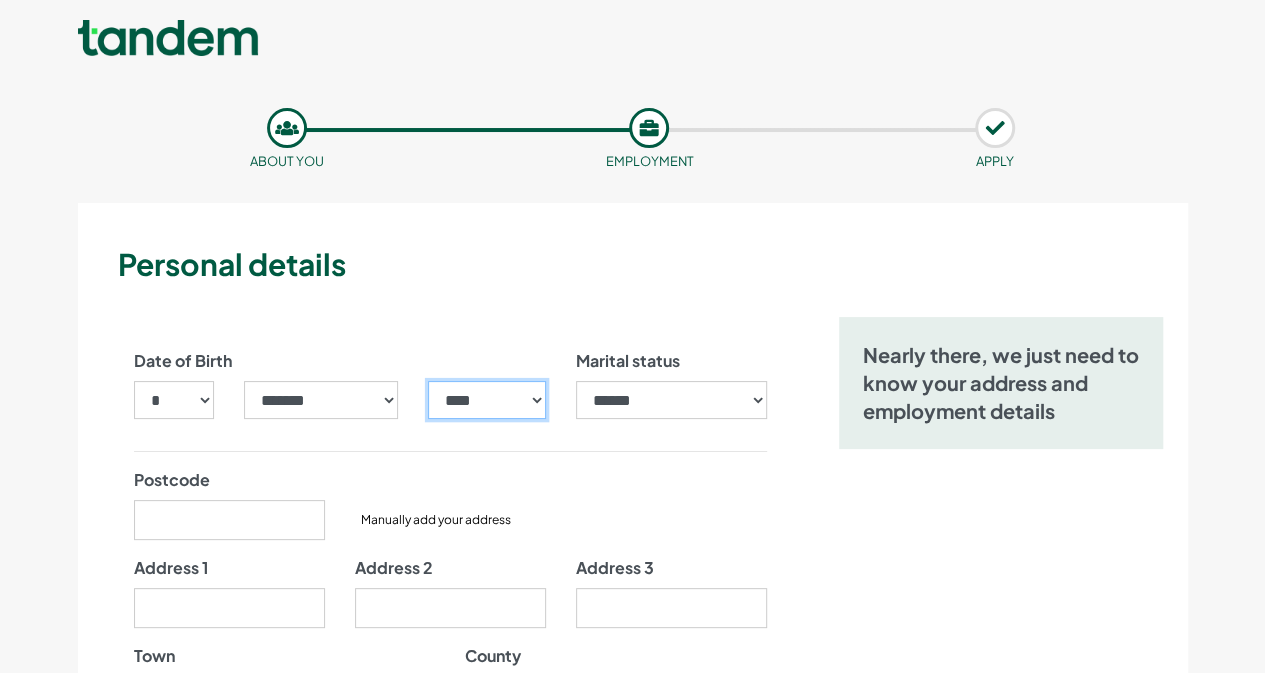 click on "****
**** **** **** **** **** **** **** **** **** **** **** **** **** **** **** **** **** **** **** **** **** **** **** **** **** **** **** **** **** **** **** **** **** **** **** **** **** **** **** **** **** **** **** **** **** **** **** **** **** **** **** **** **** **** **** **** **** **** **** **** **** **** **** **** **** **** **** **** **** **** **** **** **** **** **** **** **** **** **** **** **** **** **** **** **** **** **** **** **** **** **** **** **** **** **** **** **** **** **** **** **** **** **** **** **** **** **** **** **** **** **** **** **** **** **** **** **** **** **** **** **** **** **** **** **** ****" at bounding box center (486, 400) 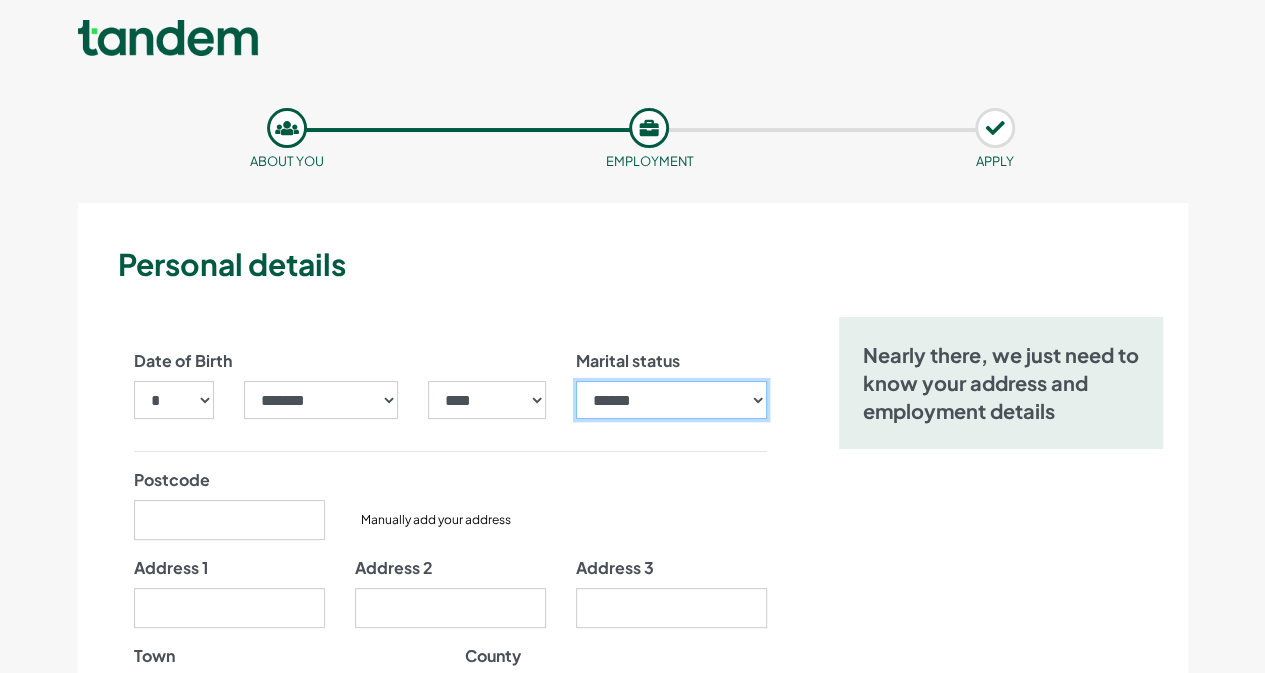 click on "**********" at bounding box center (671, 400) 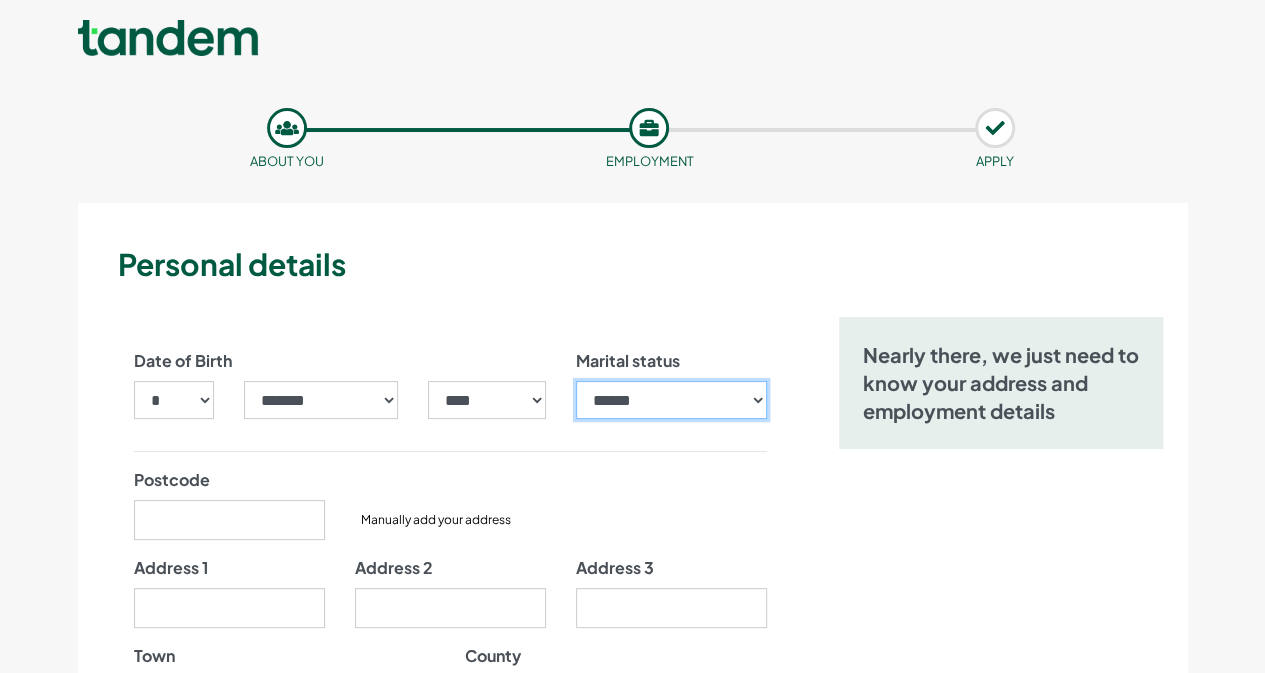 select on "**********" 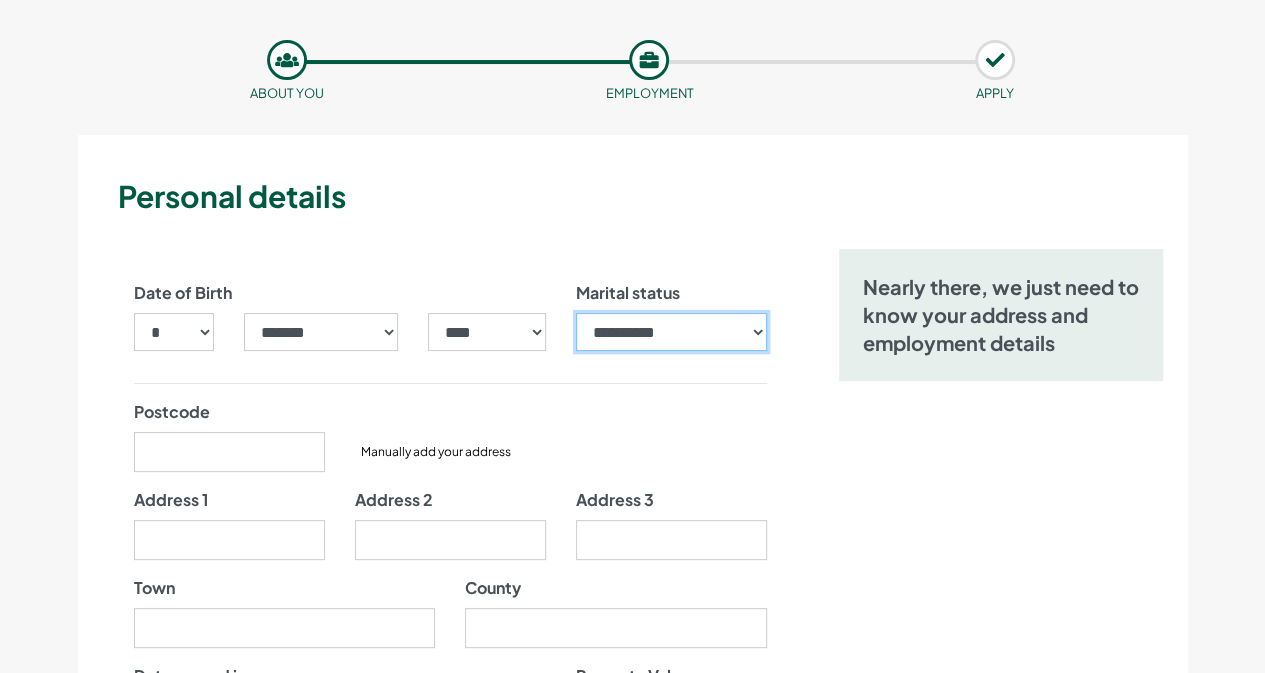scroll, scrollTop: 100, scrollLeft: 0, axis: vertical 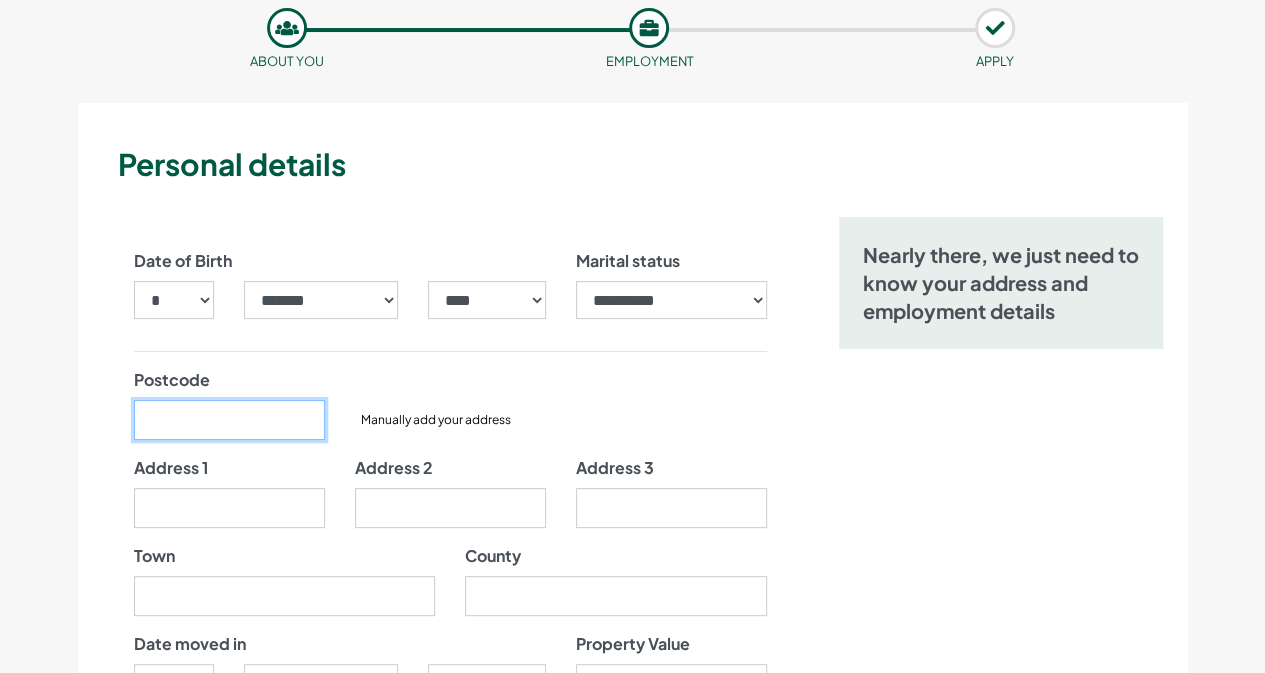 click on "Postcode" at bounding box center [229, 420] 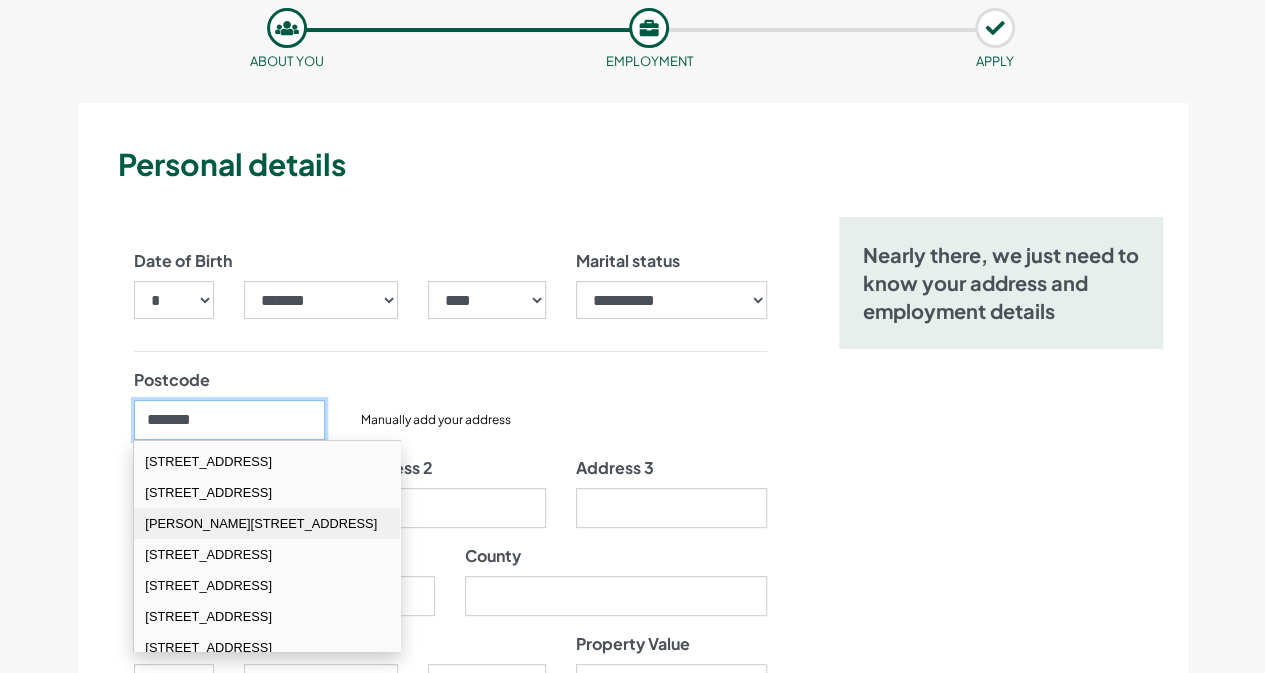 scroll, scrollTop: 100, scrollLeft: 0, axis: vertical 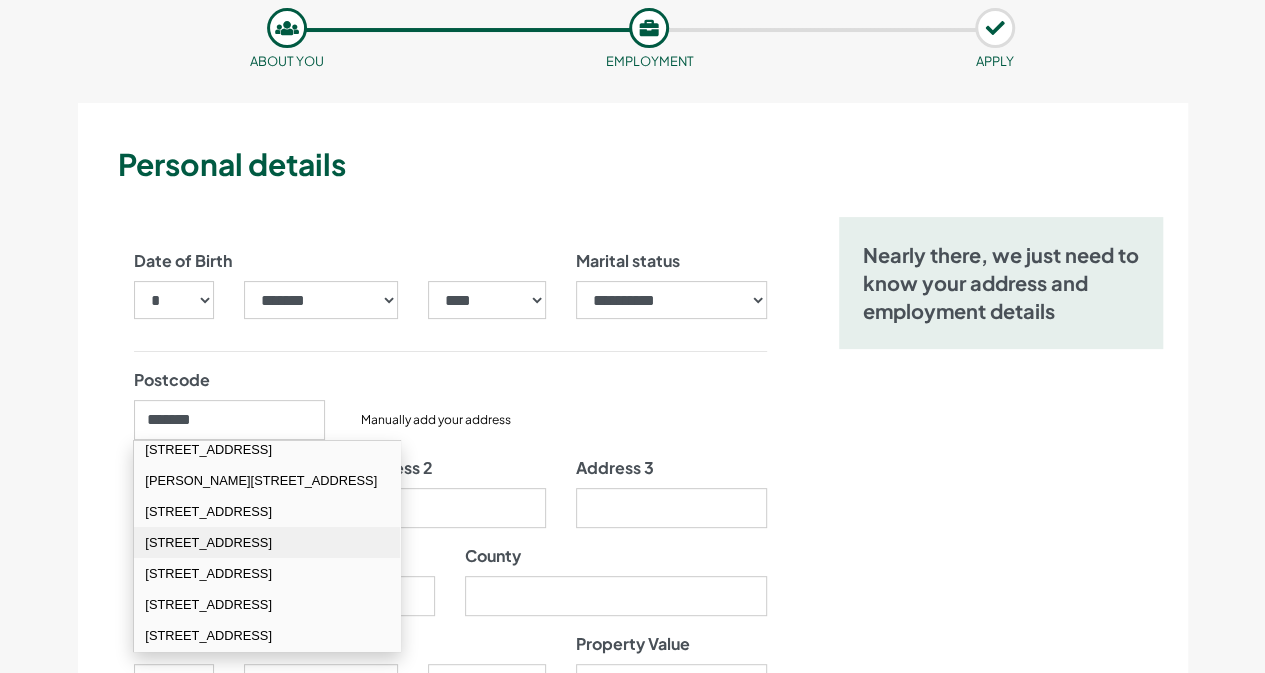 click on "Lea House Leeds Road Halifax HX3 8NH" at bounding box center [267, 542] 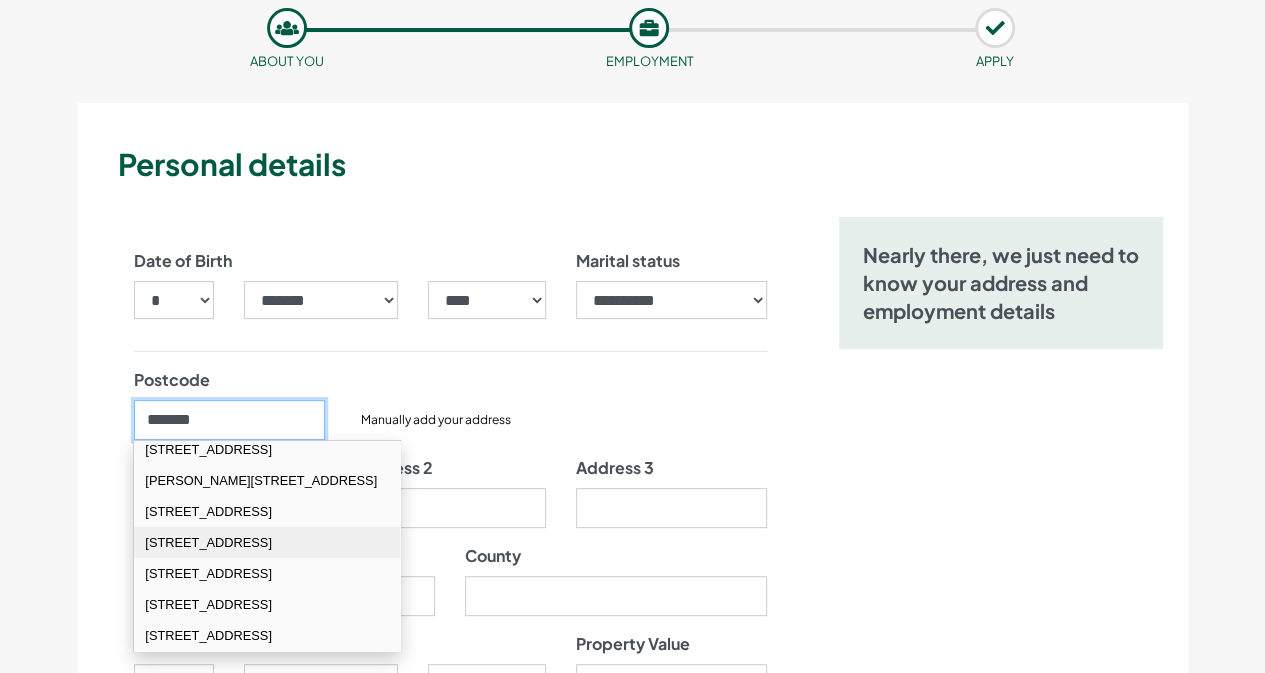 type on "*******" 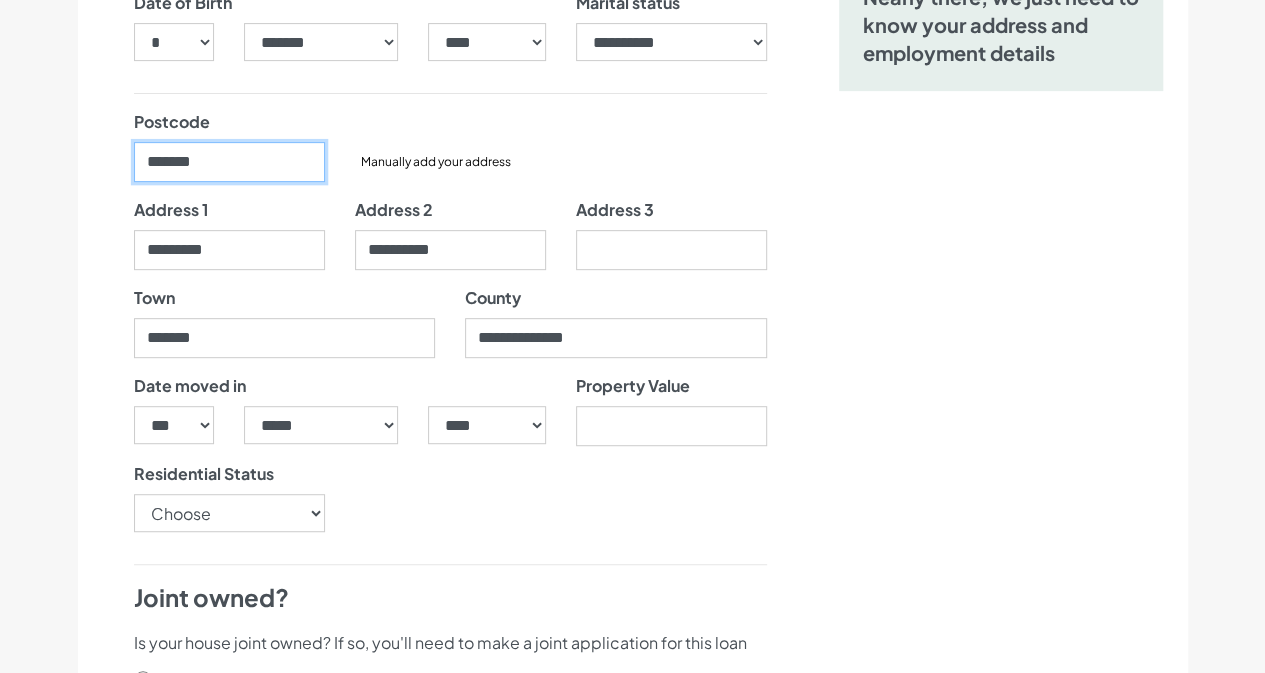 scroll, scrollTop: 400, scrollLeft: 0, axis: vertical 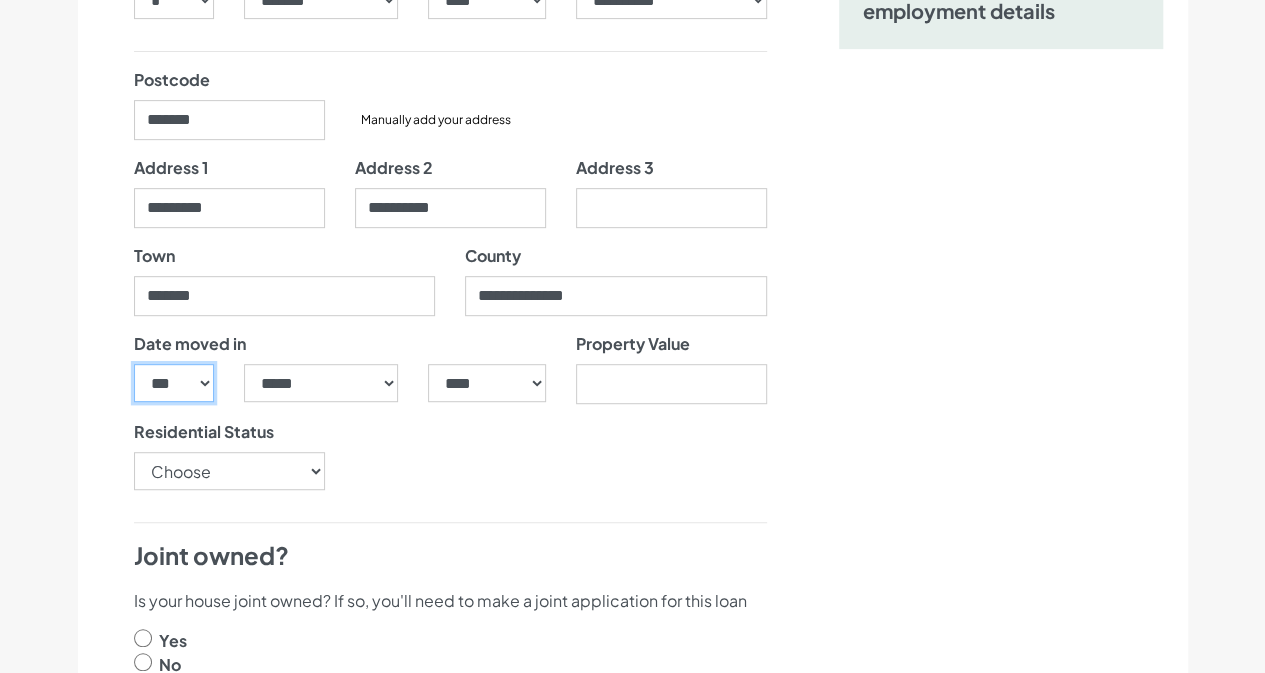 click on "***
* * * * * * * * * ** ** ** ** ** ** ** ** ** ** ** ** ** ** ** ** ** ** ** ** ** **" at bounding box center [174, 383] 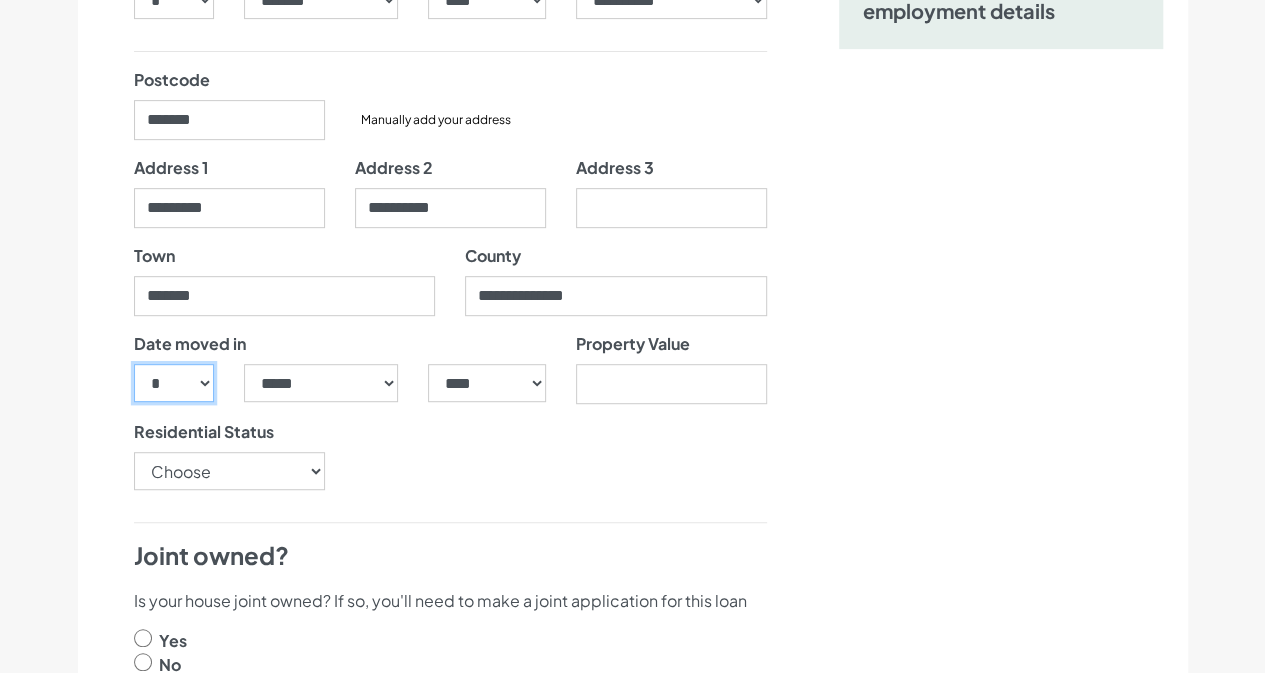click on "***
* * * * * * * * * ** ** ** ** ** ** ** ** ** ** ** ** ** ** ** ** ** ** ** ** ** **" at bounding box center [174, 383] 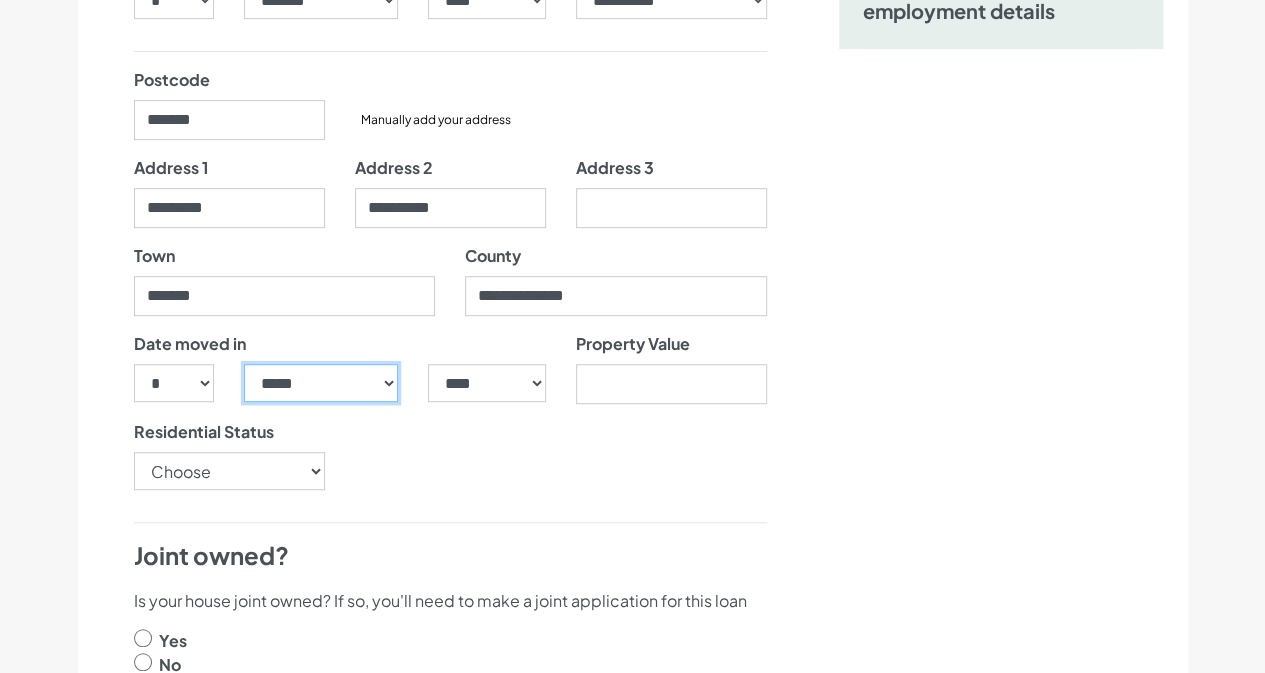 click on "*****
*******
********
*****
*****
***
****
****
******
*********
*******
********
********" at bounding box center [321, 383] 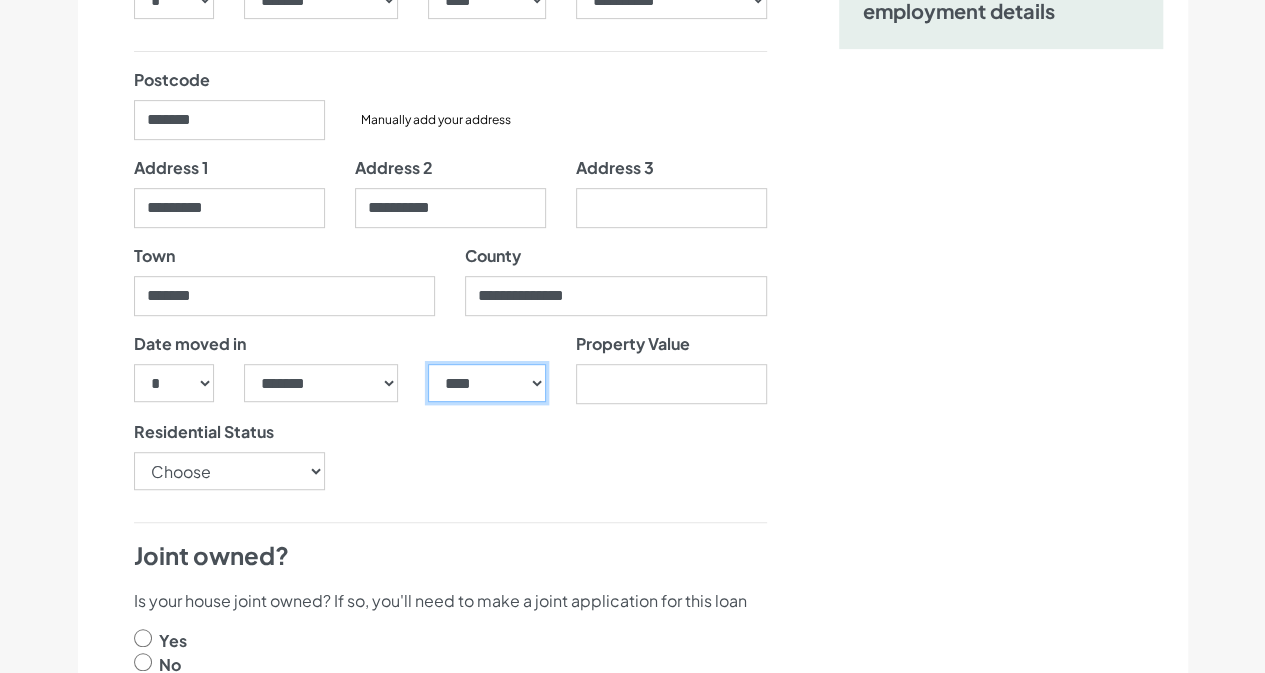 click on "****
**** **** **** **** **** **** **** **** **** **** **** **** **** **** **** **** **** **** **** **** **** **** **** **** **** **** **** **** **** **** **** **** **** **** **** **** **** **** **** **** **** **** **** **** **** **** **** **** **** **** **** **** **** **** **** **** **** **** **** **** **** **** **** **** **** **** **** **** **** **** **** **** **** **** **** **** **** **** **** **** **** **** **** **** **** **** **** **** **** **** **** **** **** **** **** **** **** **** **** **** **** **** **** **** **** **** **** **** **** **** **** **** **** **** **** **** **** **** **** **** **** **** **** **** **** ****" at bounding box center [486, 383] 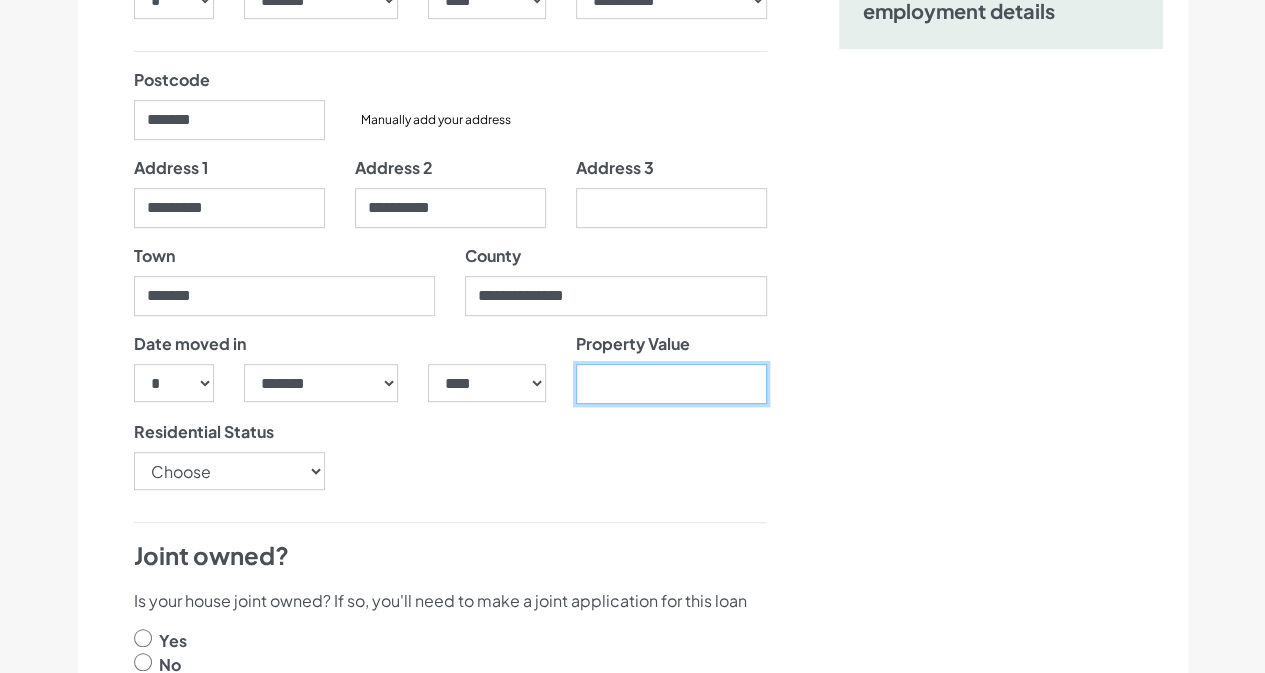 click on "Property Value" at bounding box center [671, 384] 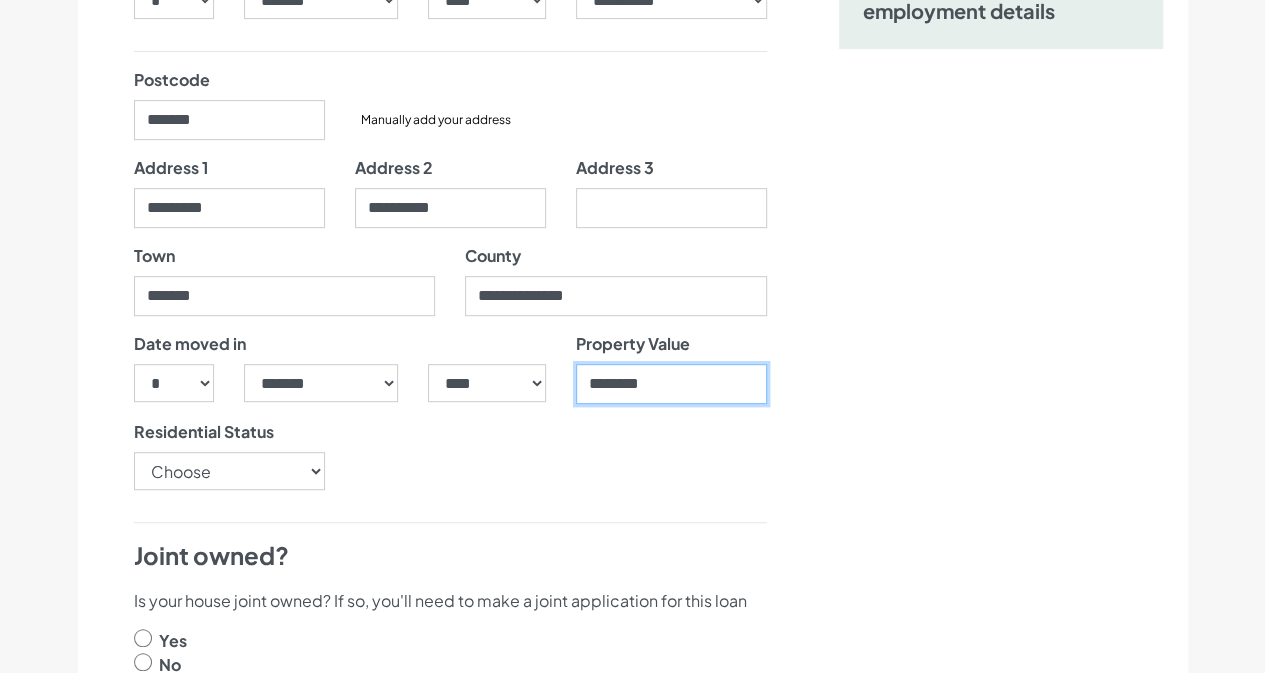 type on "********" 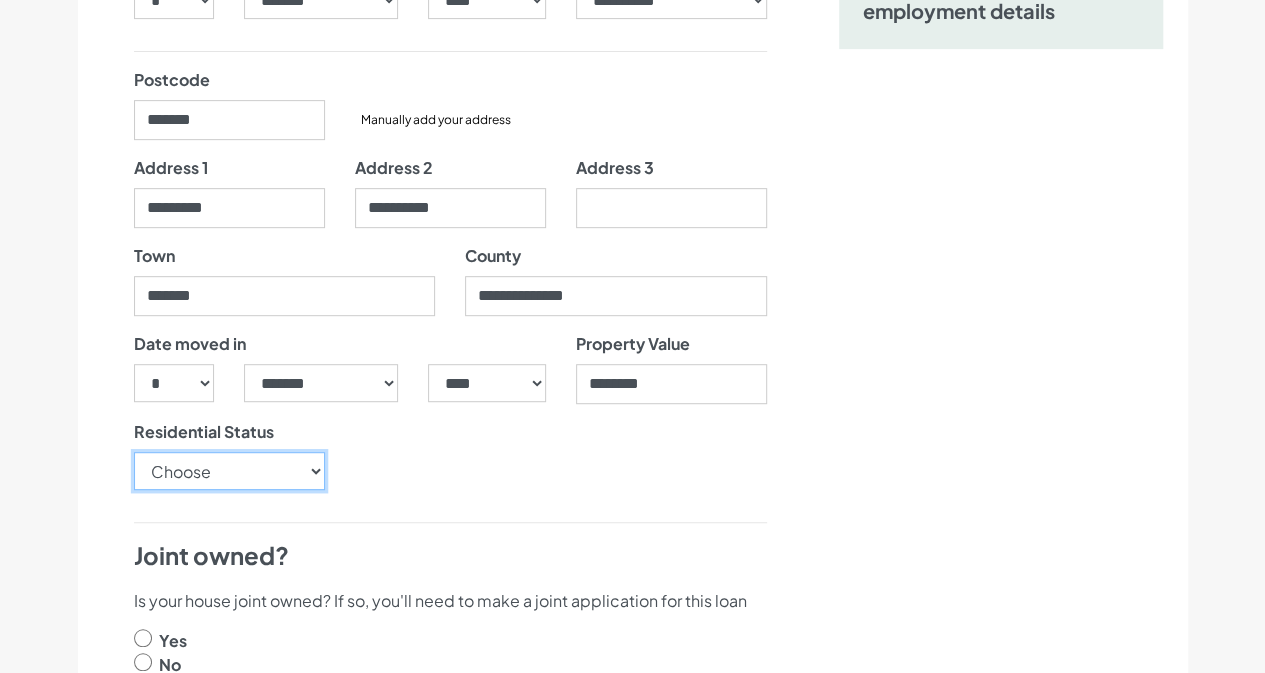 click on "Choose
Owner Occupier
Owner Non Occupier
Living With Parents
Property Owned By Partner
Tenant - Council
Tenant - Housing Association
Tenant - Lodger
Tenant - Private
Living with Friends
Military Accommodation
Works Accommodation" at bounding box center (229, 471) 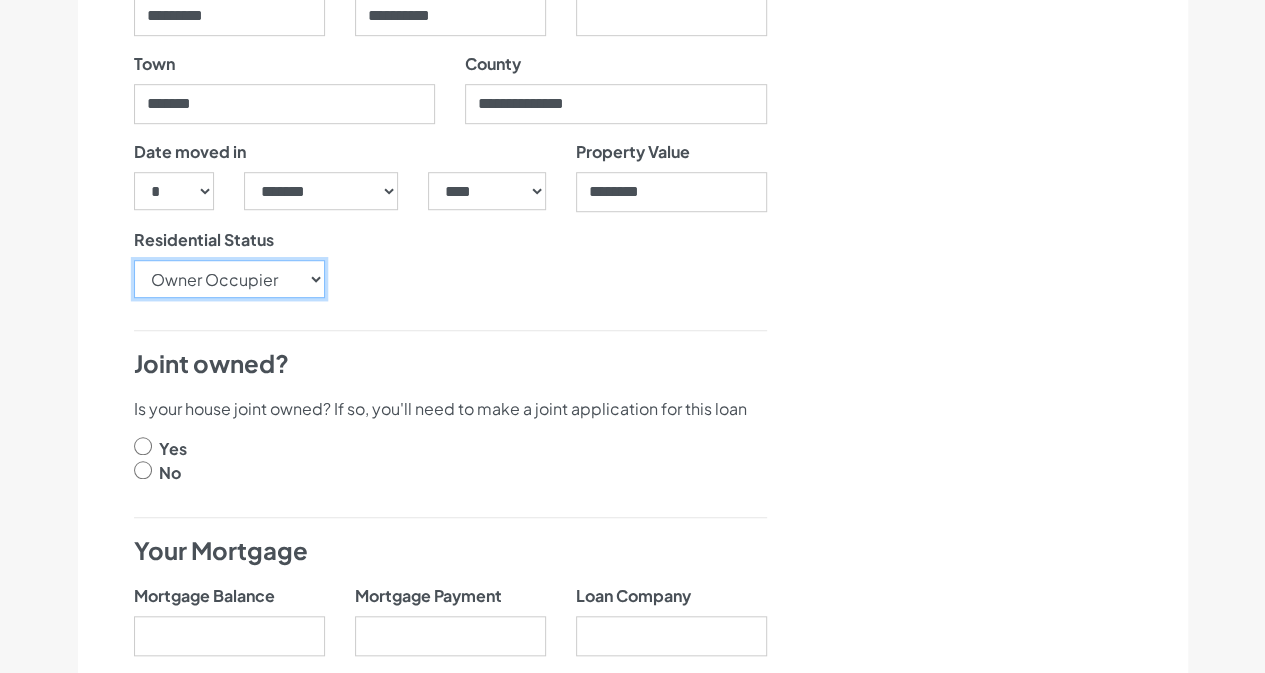 scroll, scrollTop: 600, scrollLeft: 0, axis: vertical 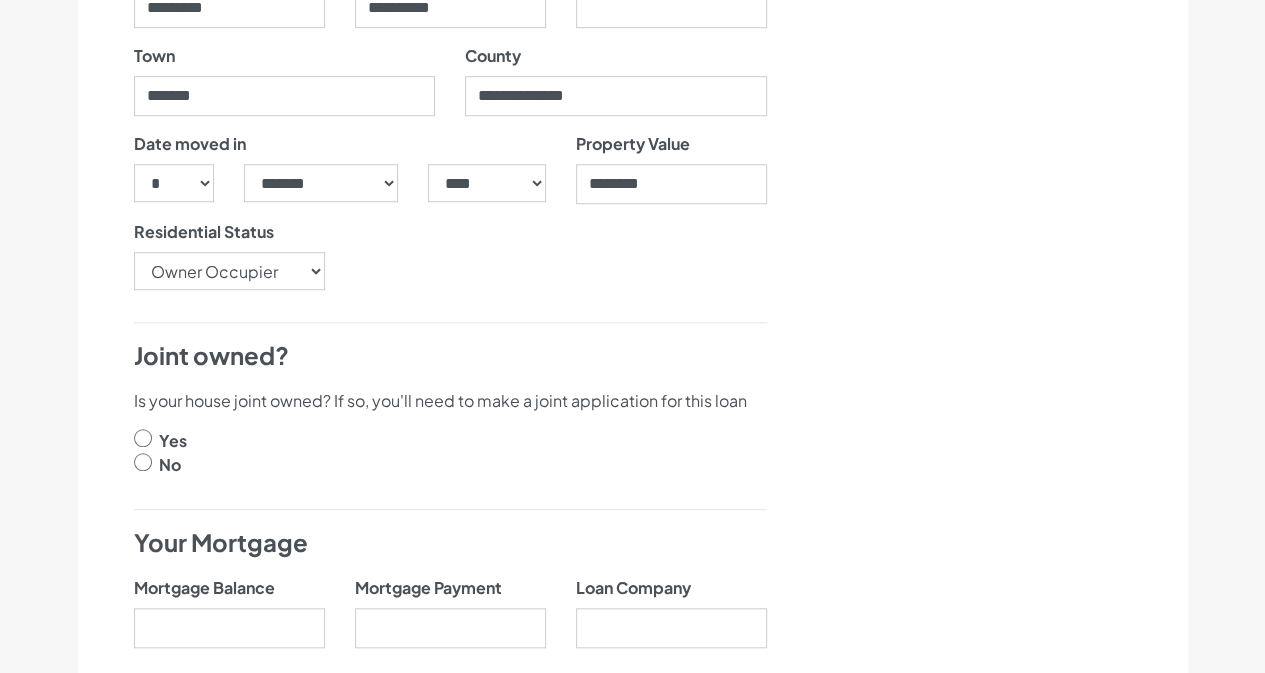 click at bounding box center [143, 462] 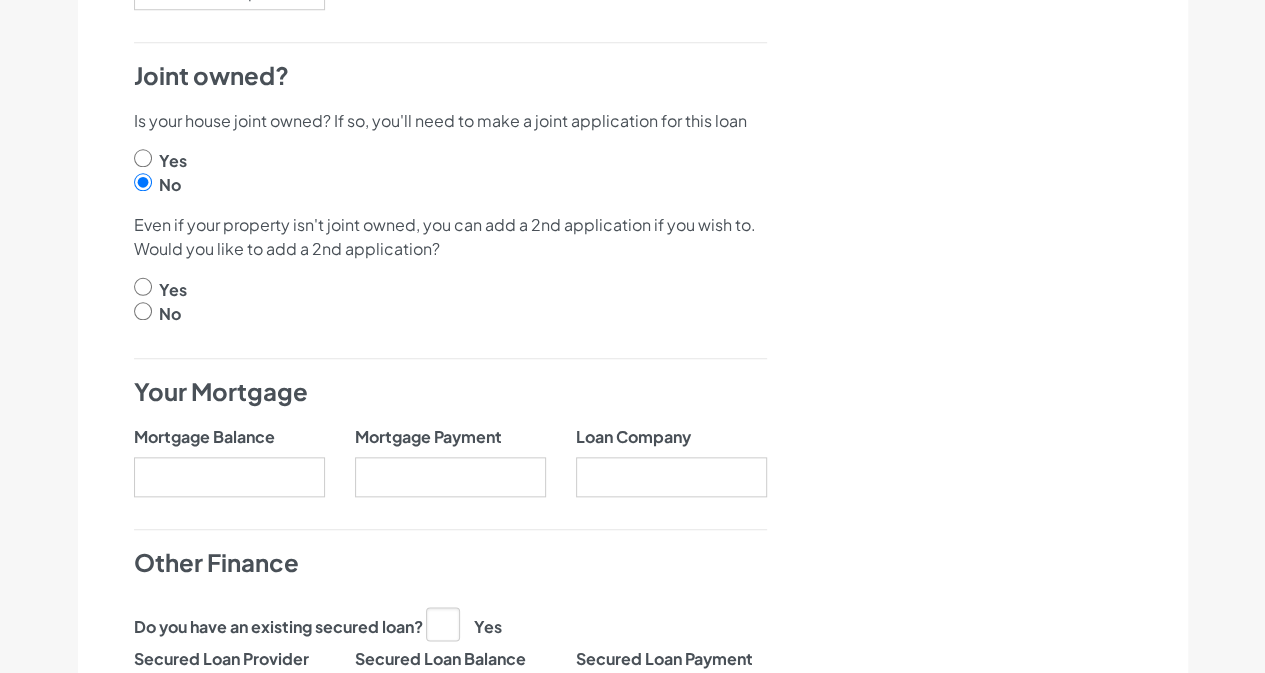 scroll, scrollTop: 900, scrollLeft: 0, axis: vertical 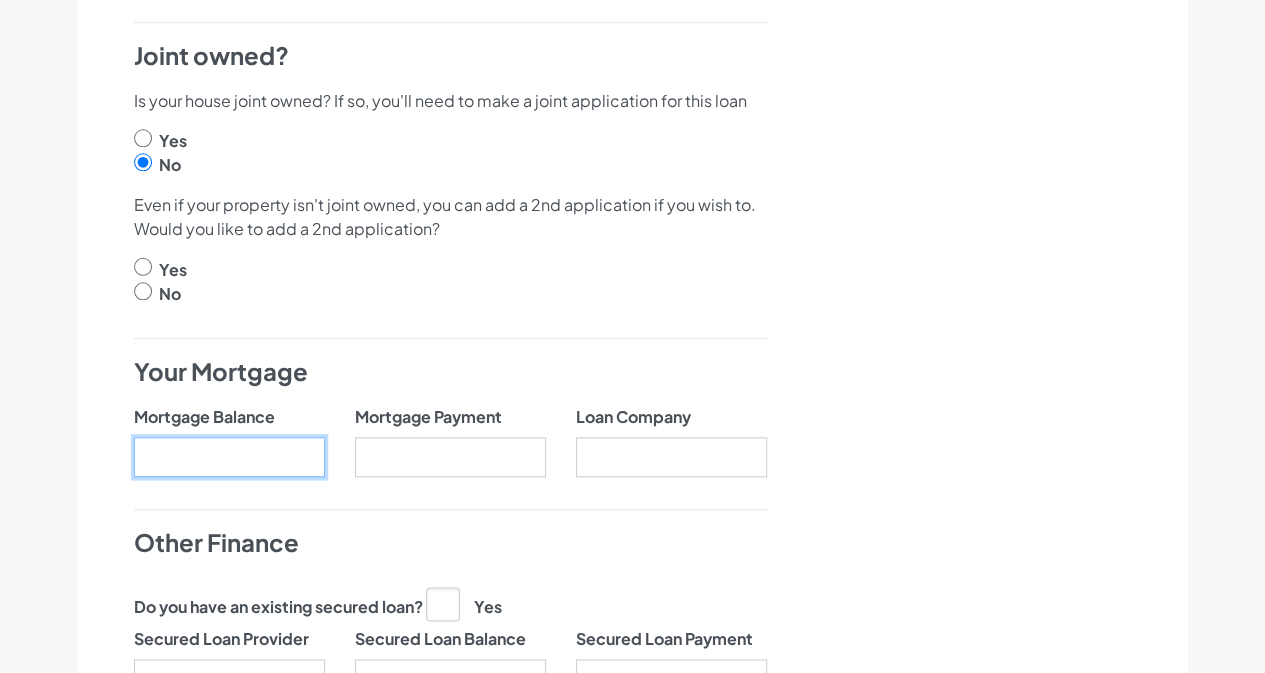 click on "Mortgage Balance" at bounding box center (229, 457) 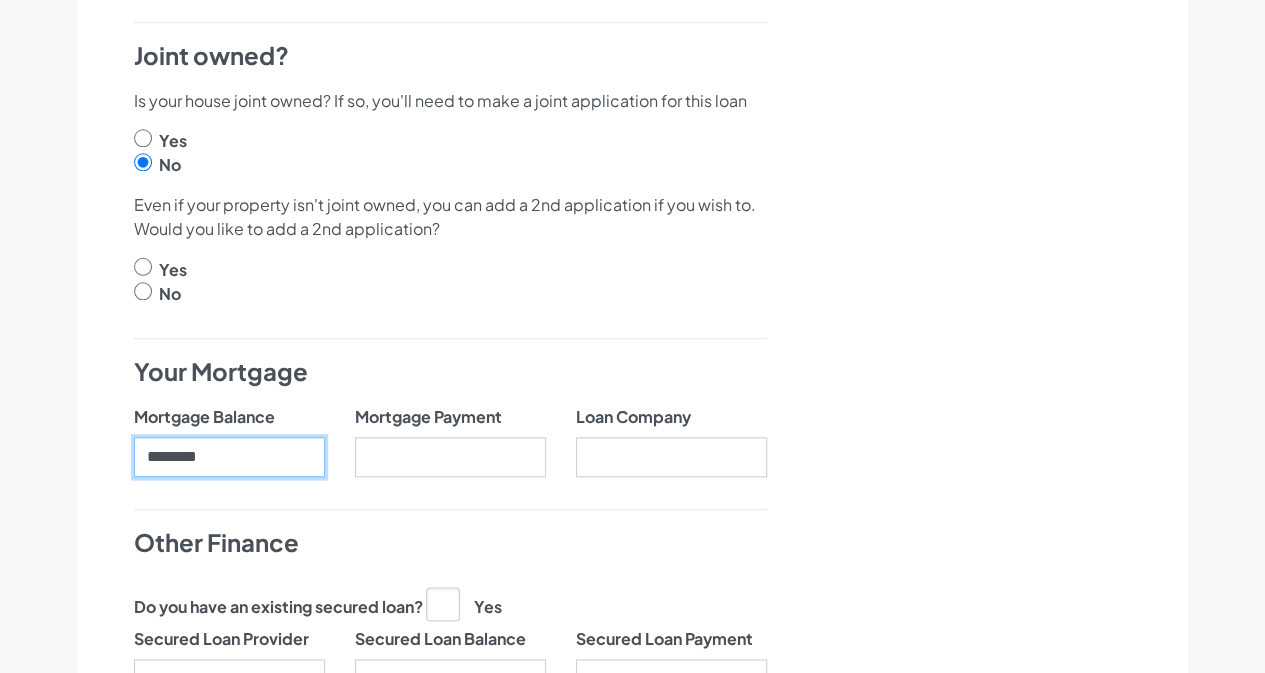 type on "********" 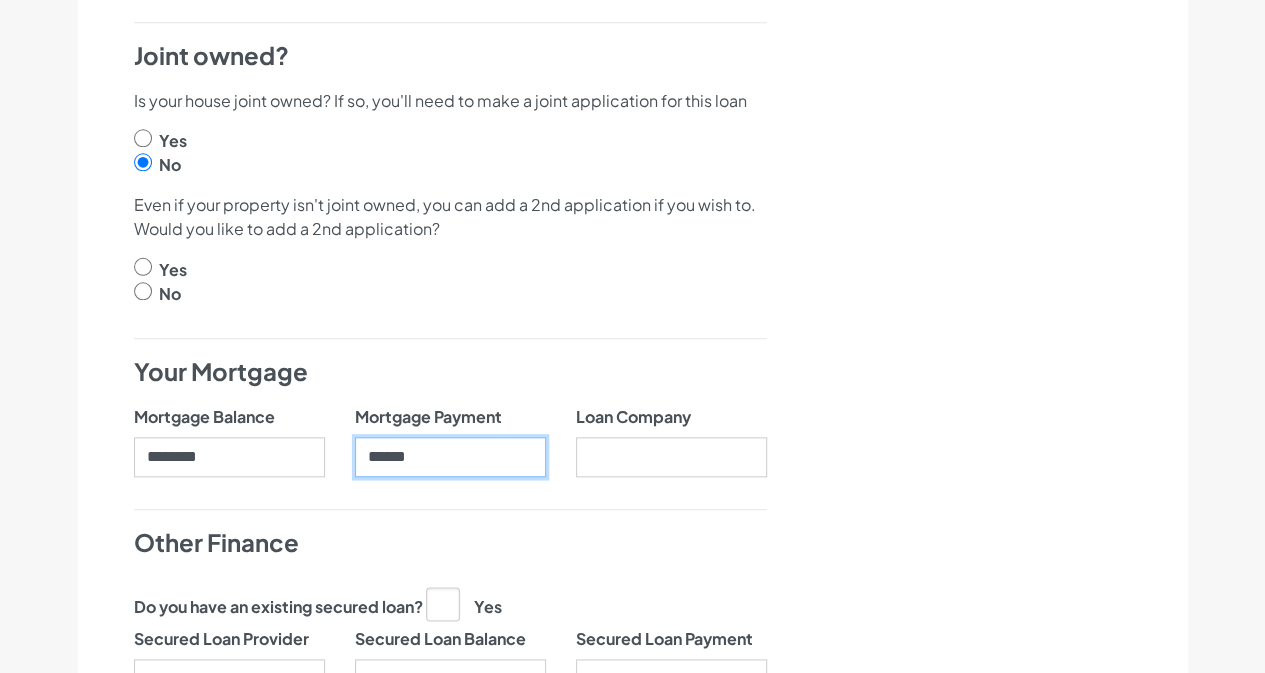 type on "******" 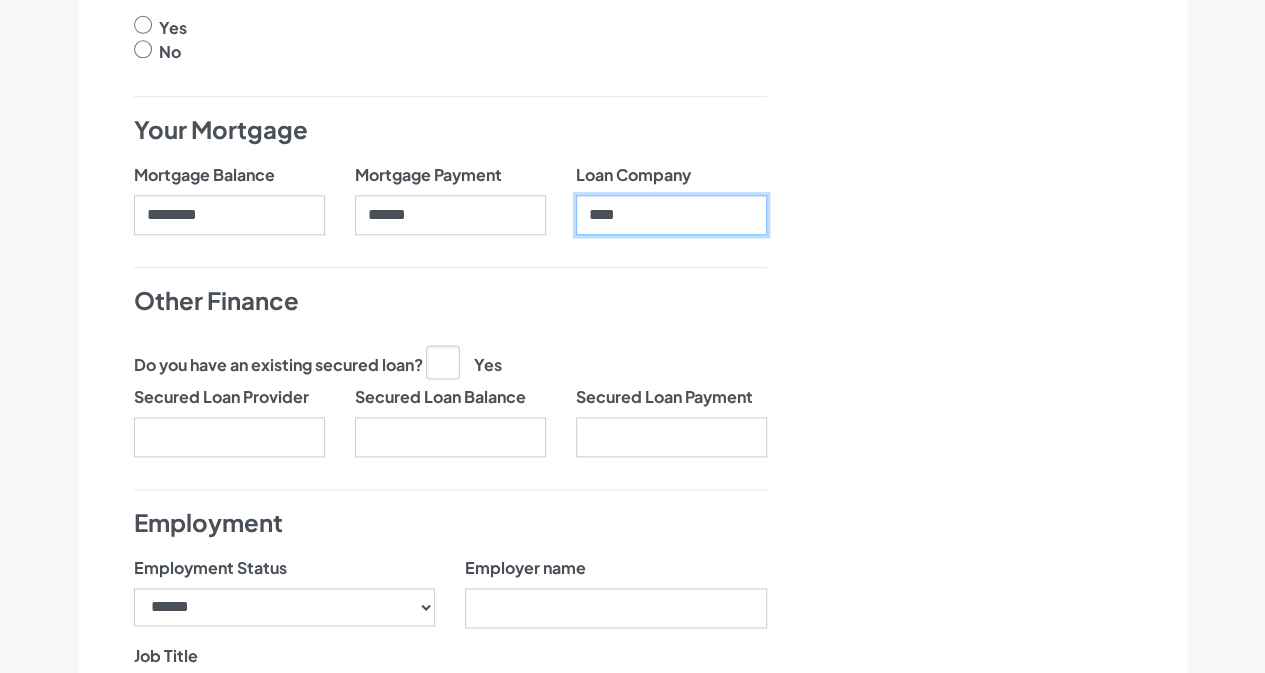 scroll, scrollTop: 1200, scrollLeft: 0, axis: vertical 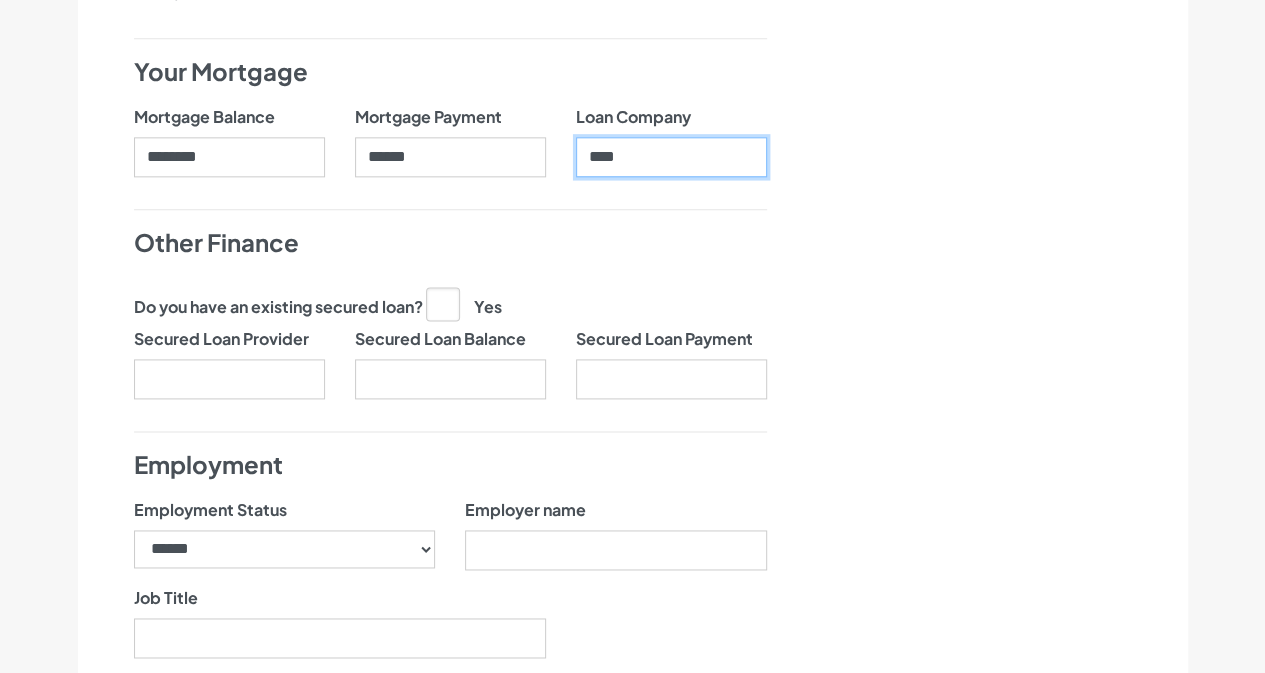type on "****" 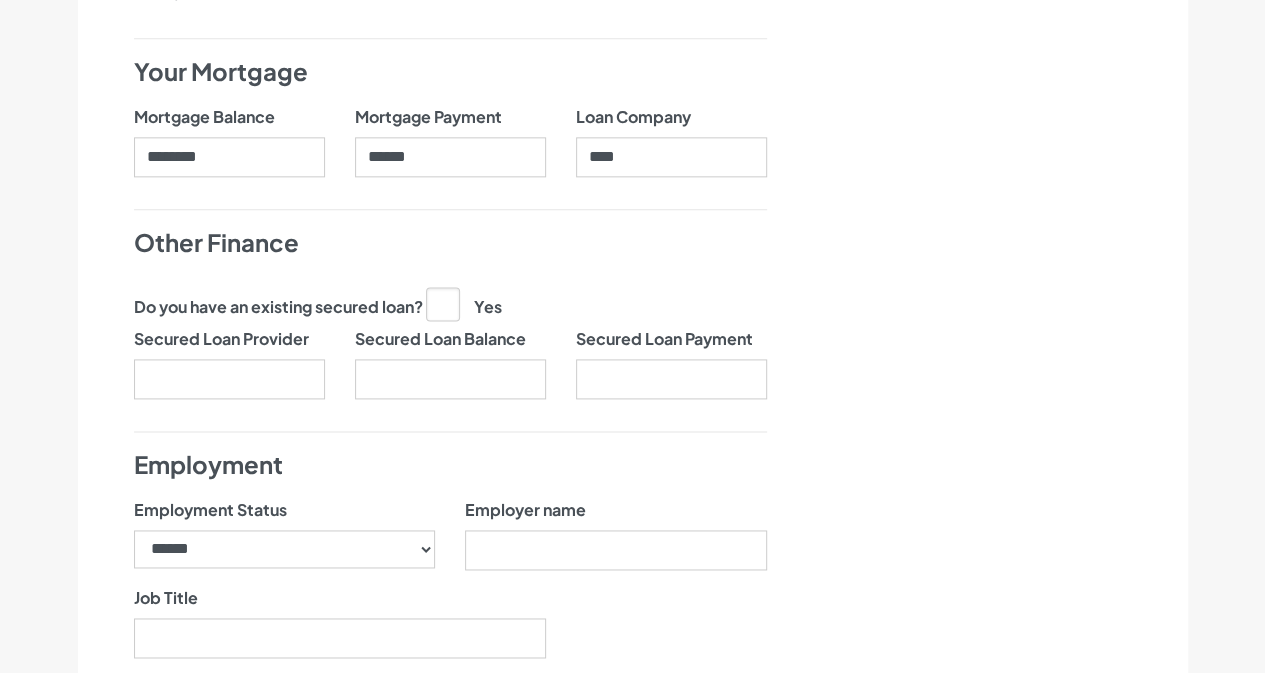 click on "Yes" at bounding box center (464, 303) 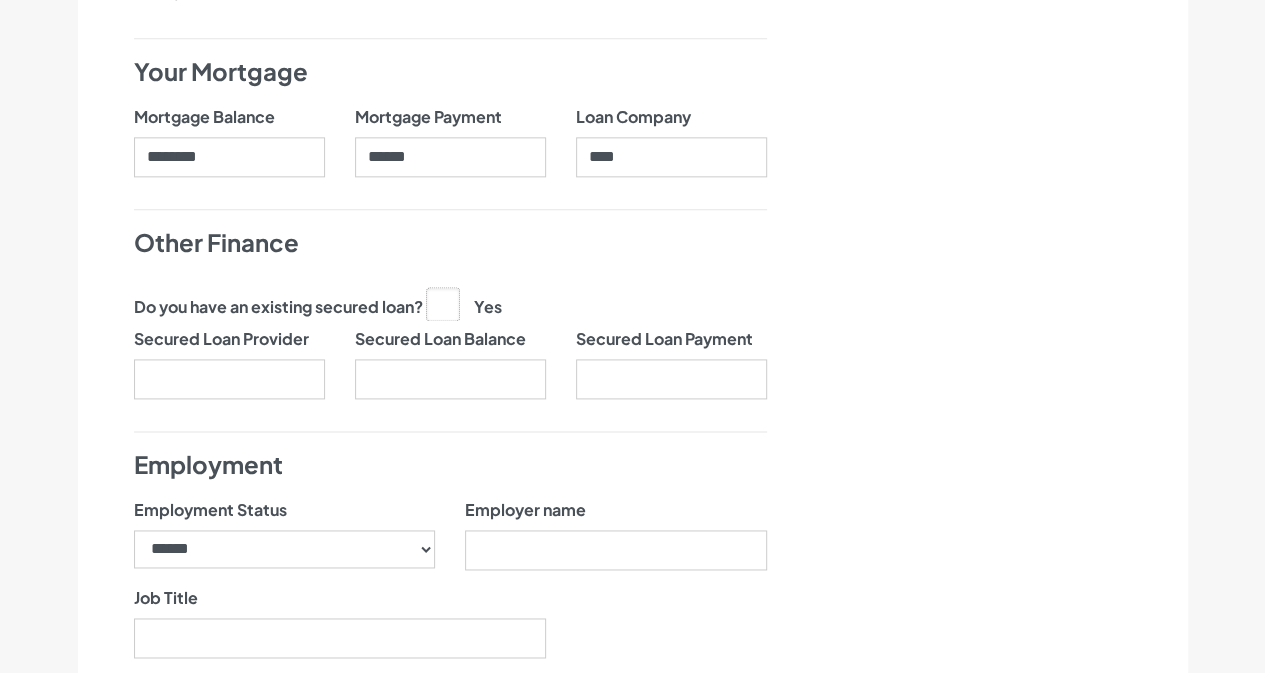 click on "Yes" at bounding box center [-9567, 303] 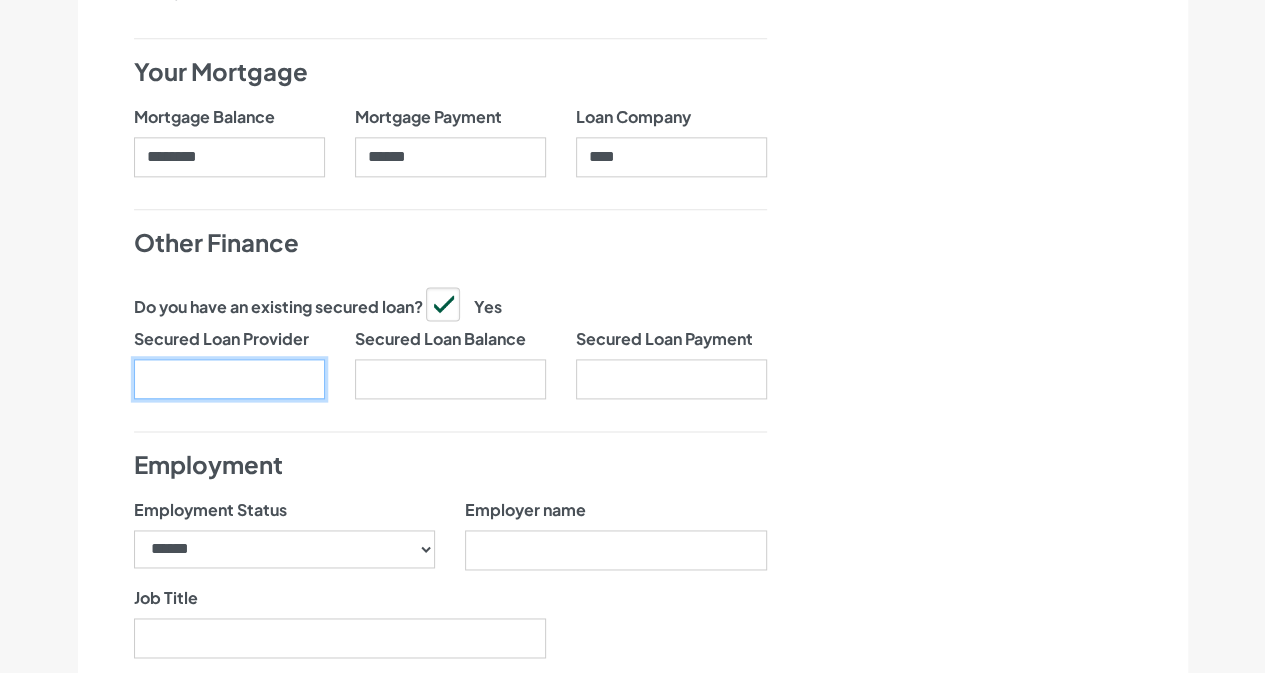 click on "Secured Loan Provider" at bounding box center (229, 379) 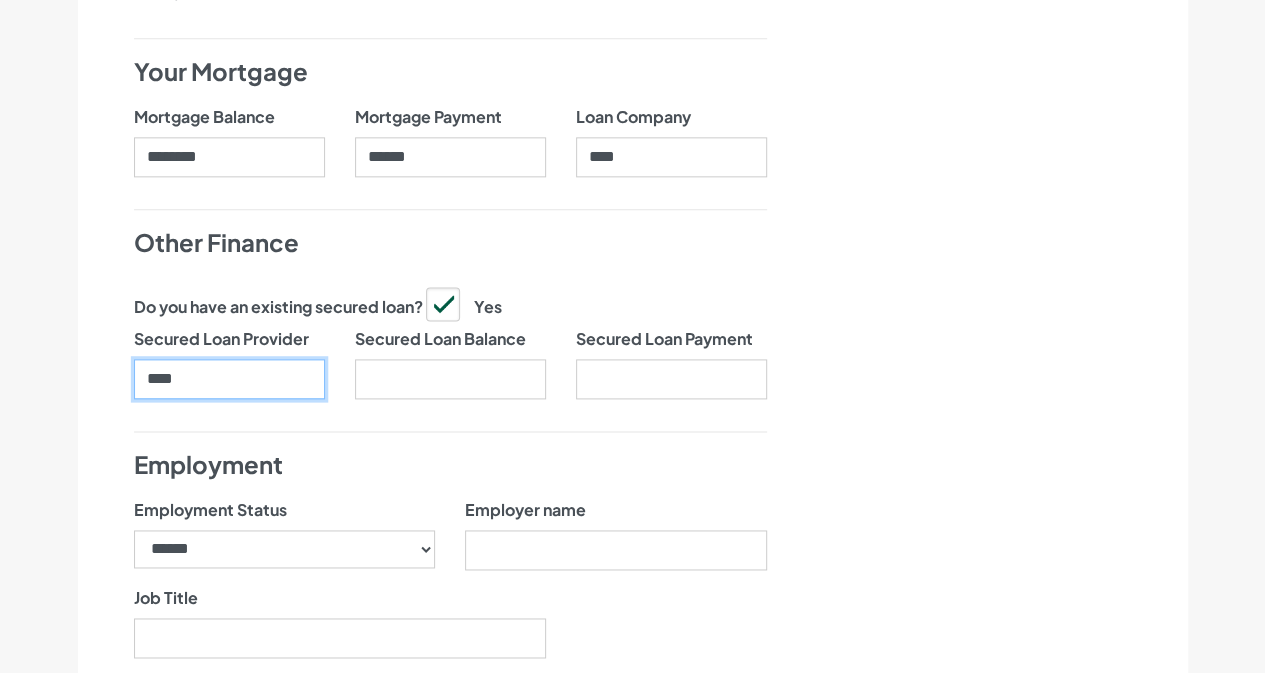 type on "****" 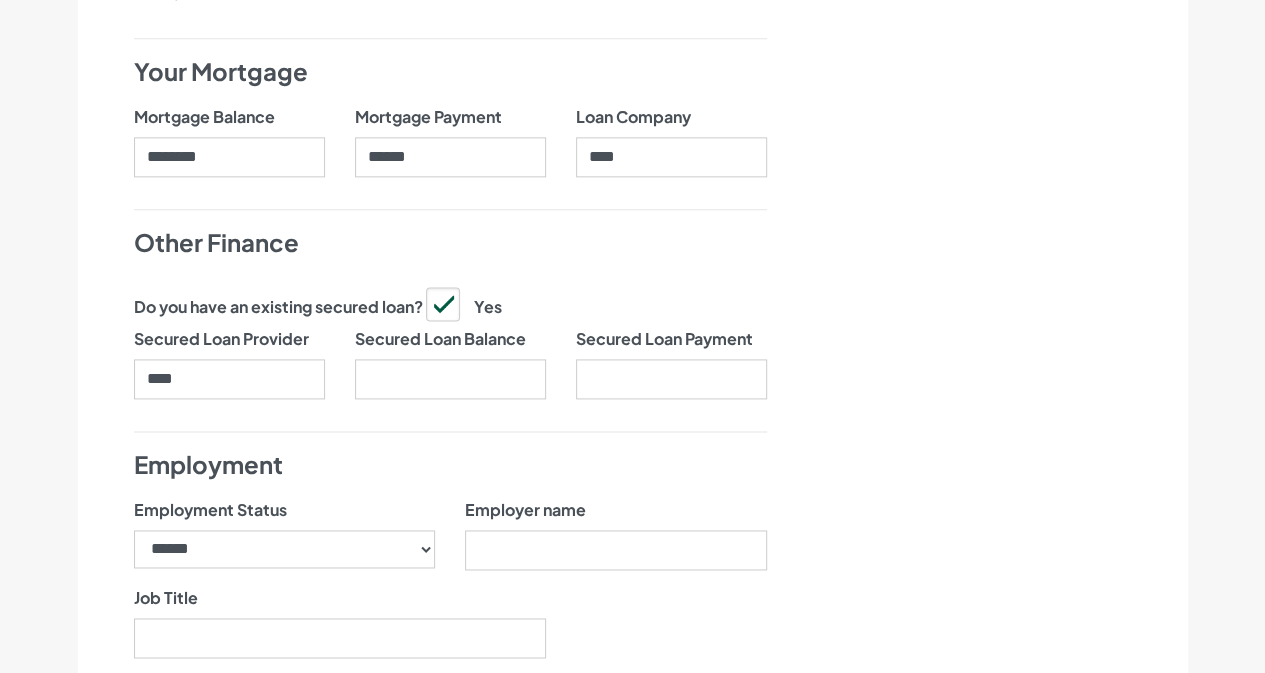 click on "Yes" at bounding box center (464, 303) 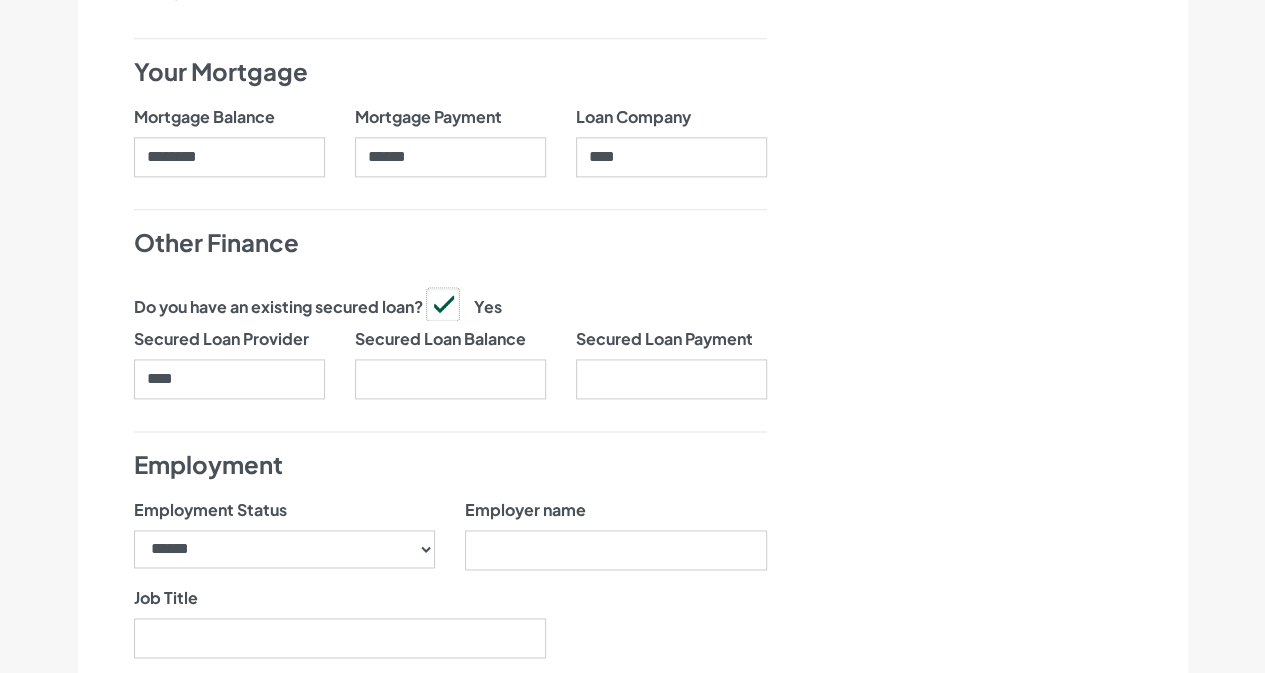 click on "Yes" at bounding box center [-9567, 303] 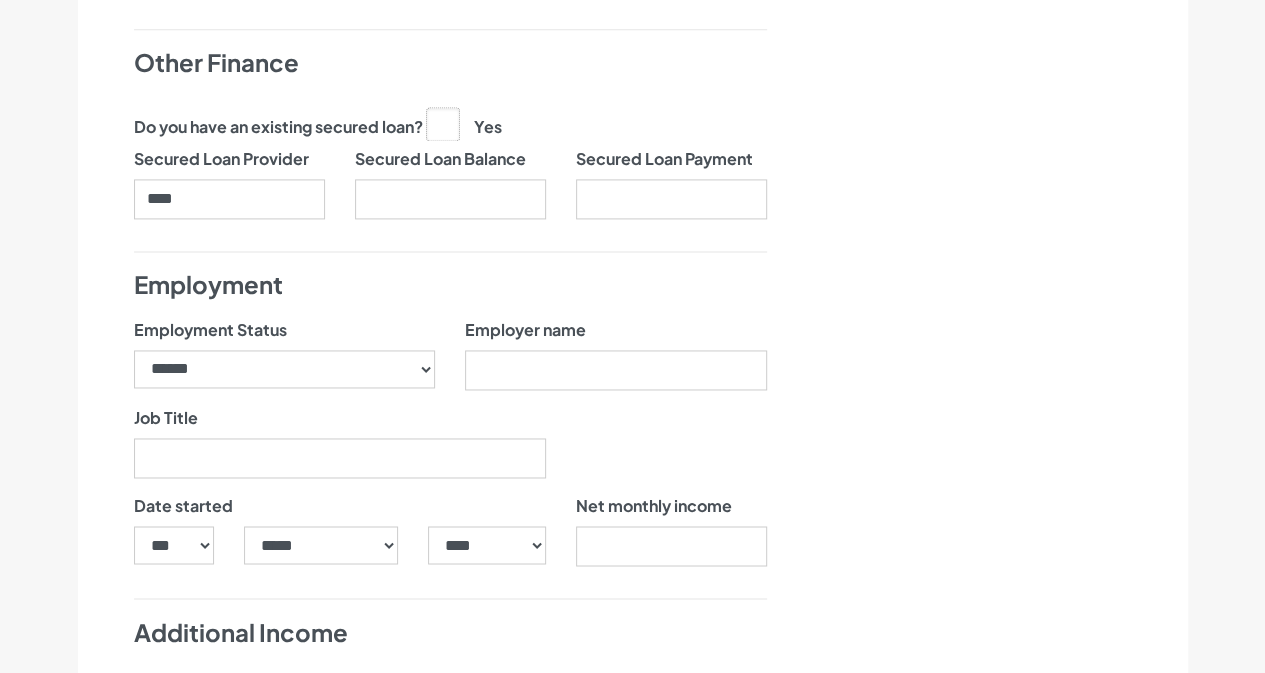 scroll, scrollTop: 1400, scrollLeft: 0, axis: vertical 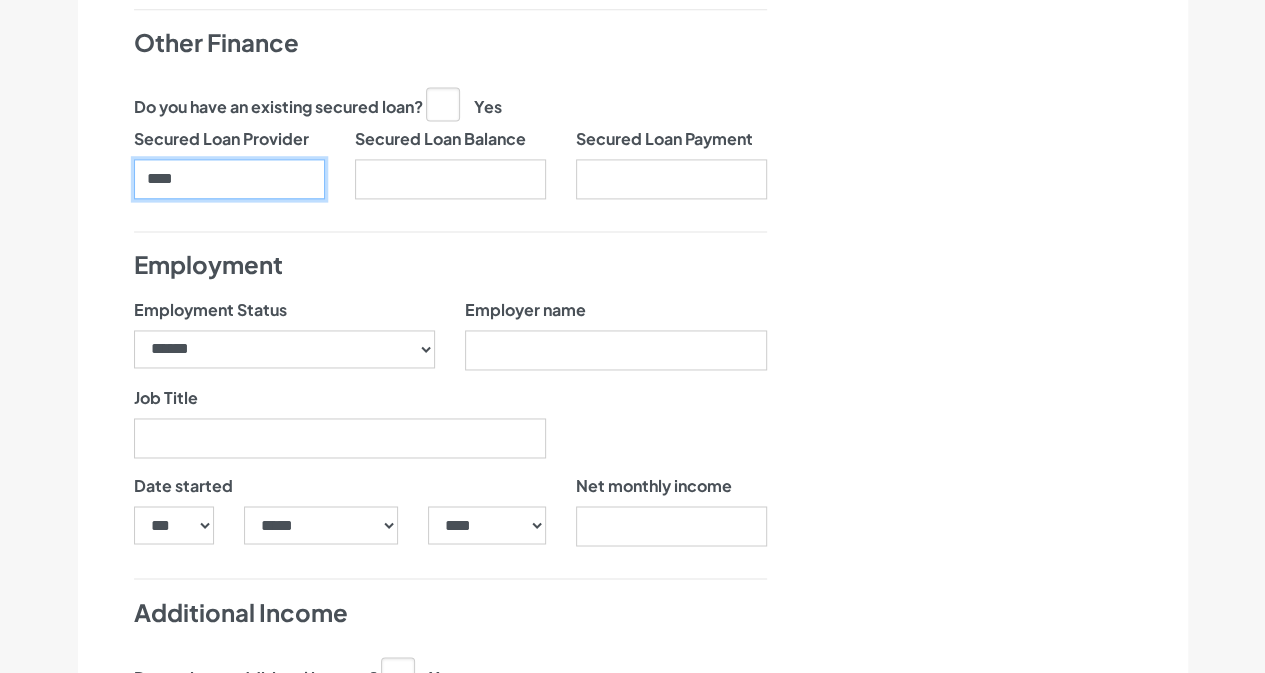 drag, startPoint x: 241, startPoint y: 185, endPoint x: 89, endPoint y: 165, distance: 153.31015 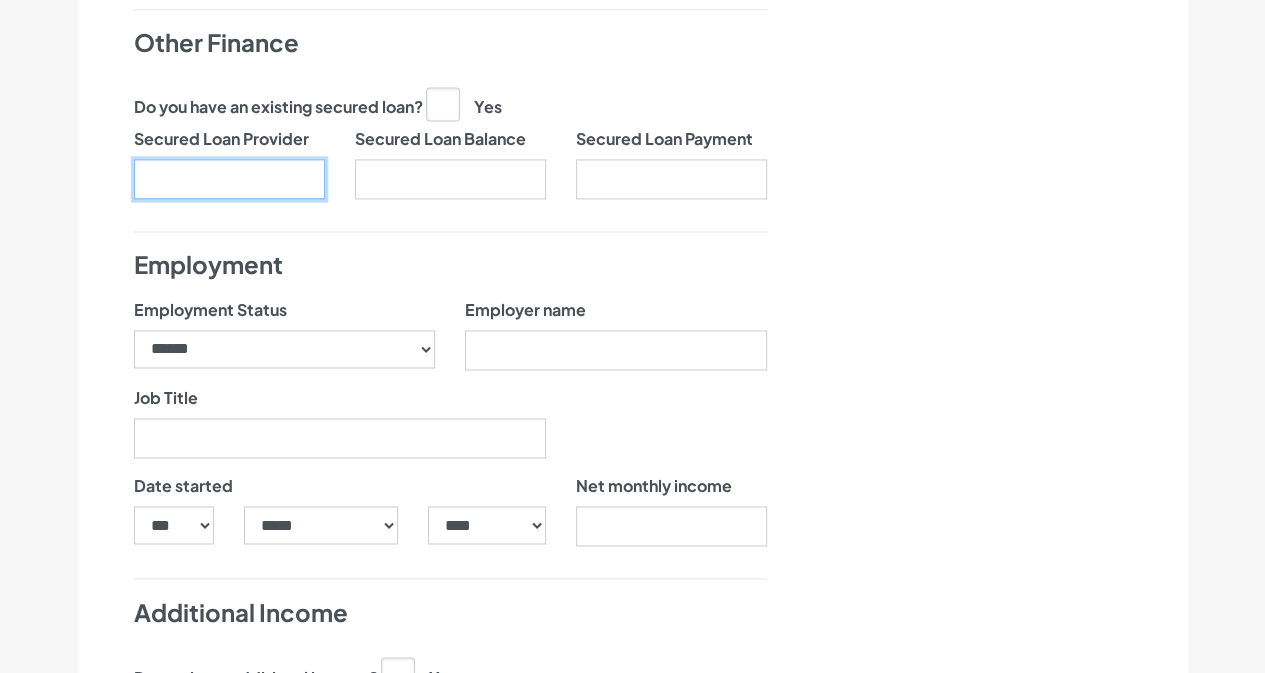type 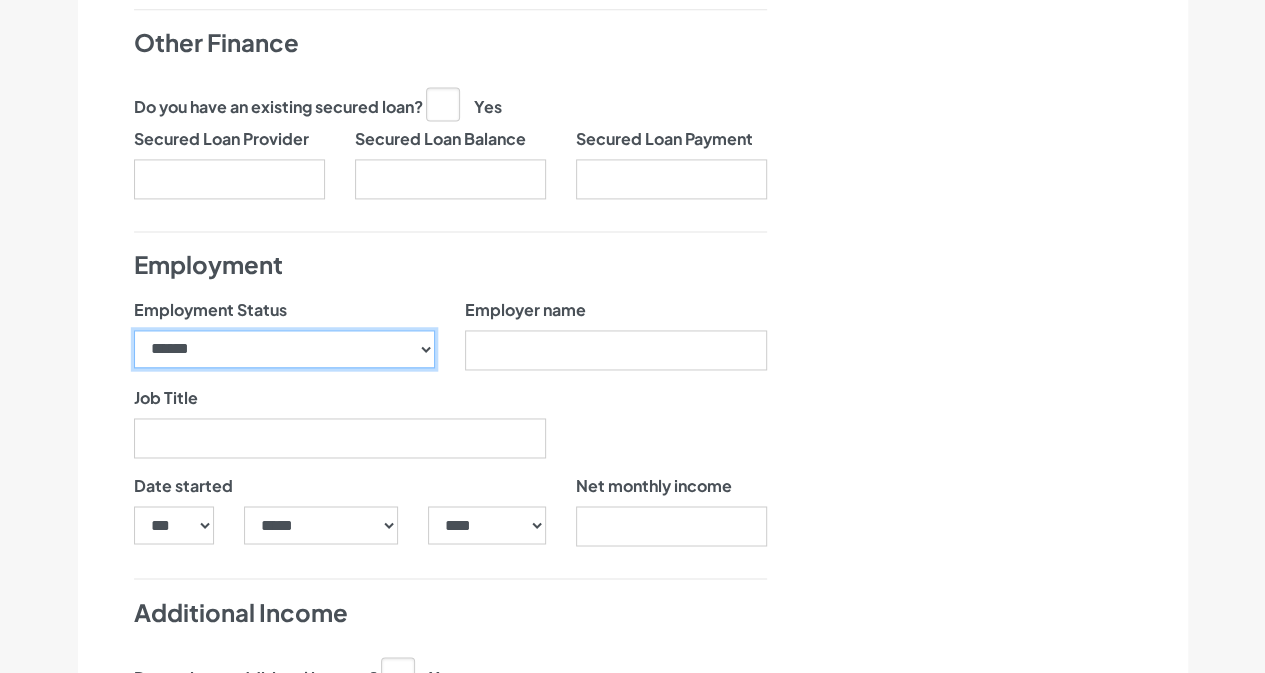 click on "**********" at bounding box center [285, 349] 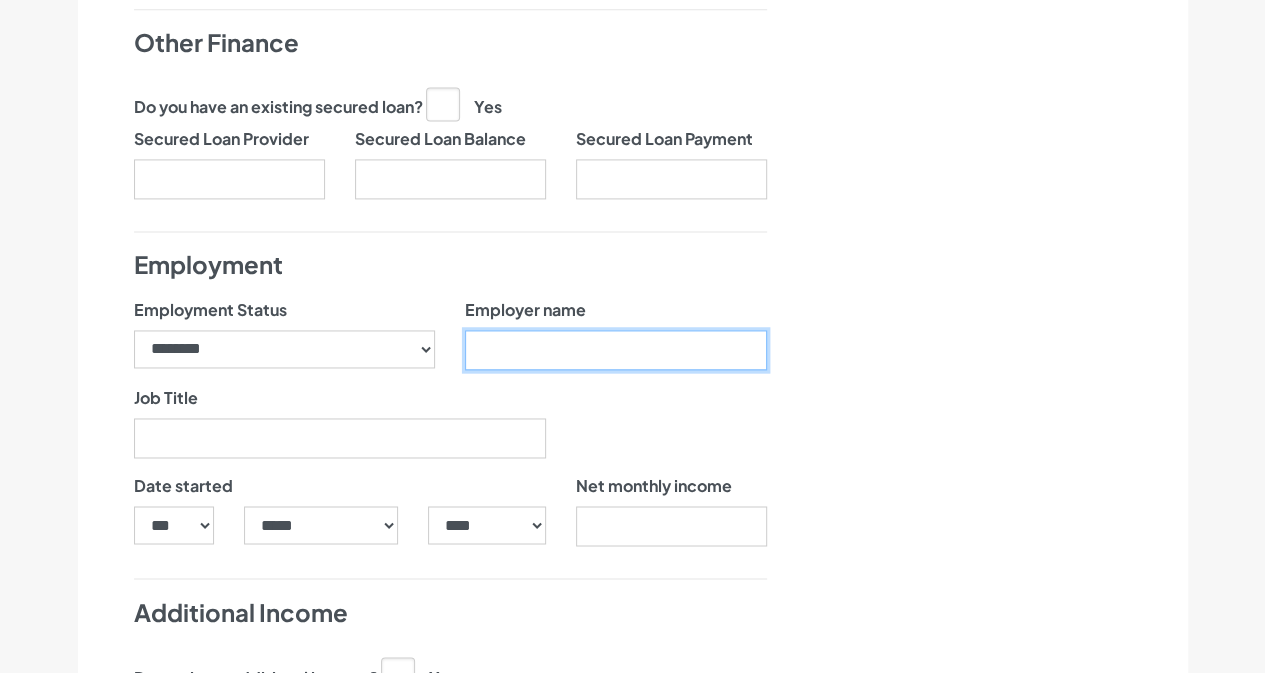 click on "Employer name" at bounding box center (616, 350) 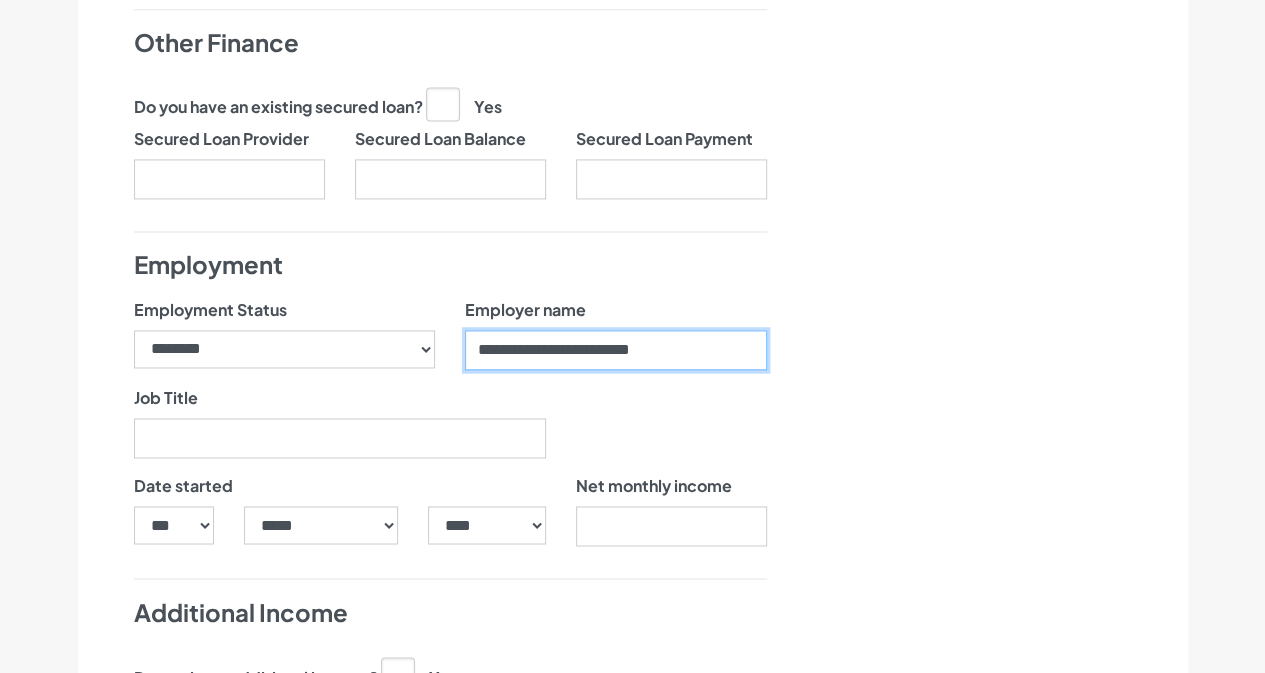 type on "**********" 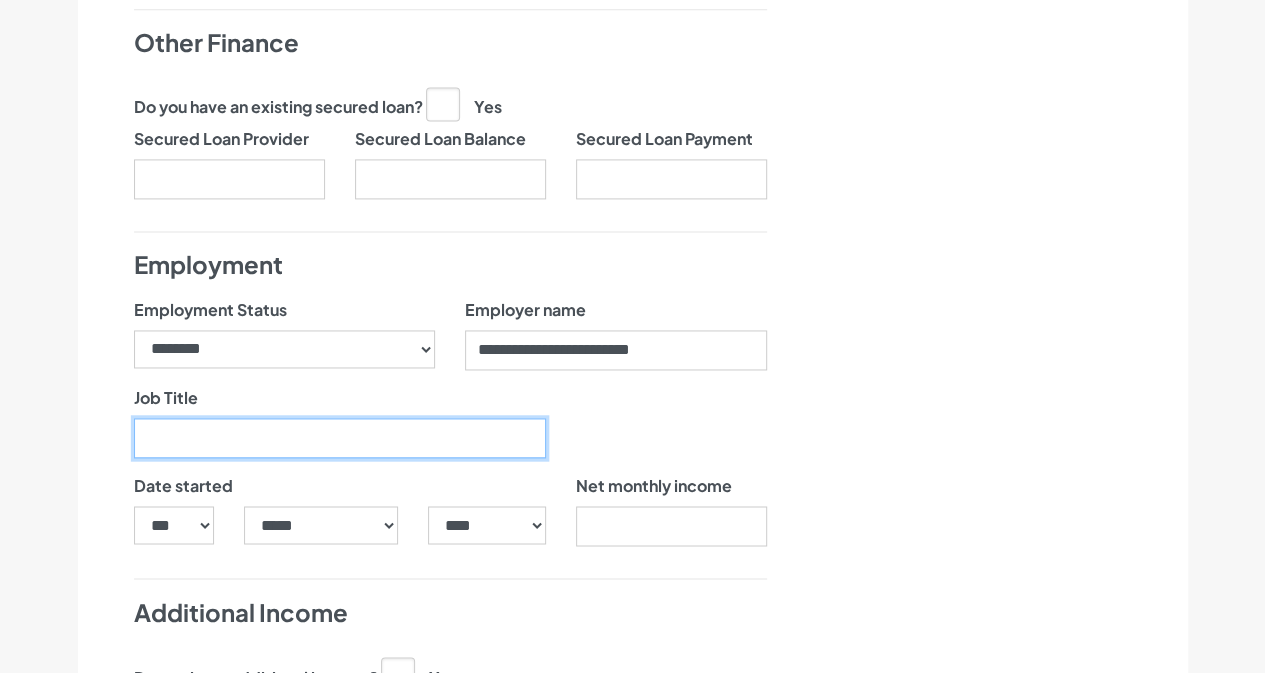 click on "Job Title" at bounding box center [340, 438] 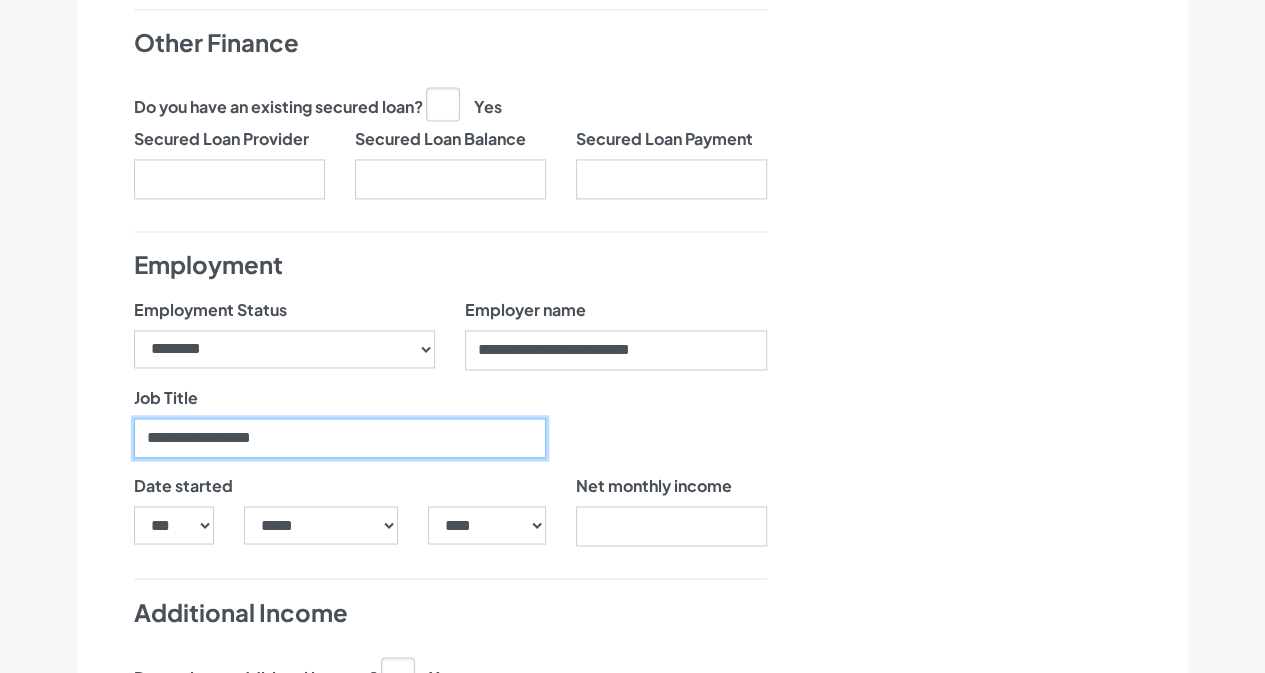 type on "**********" 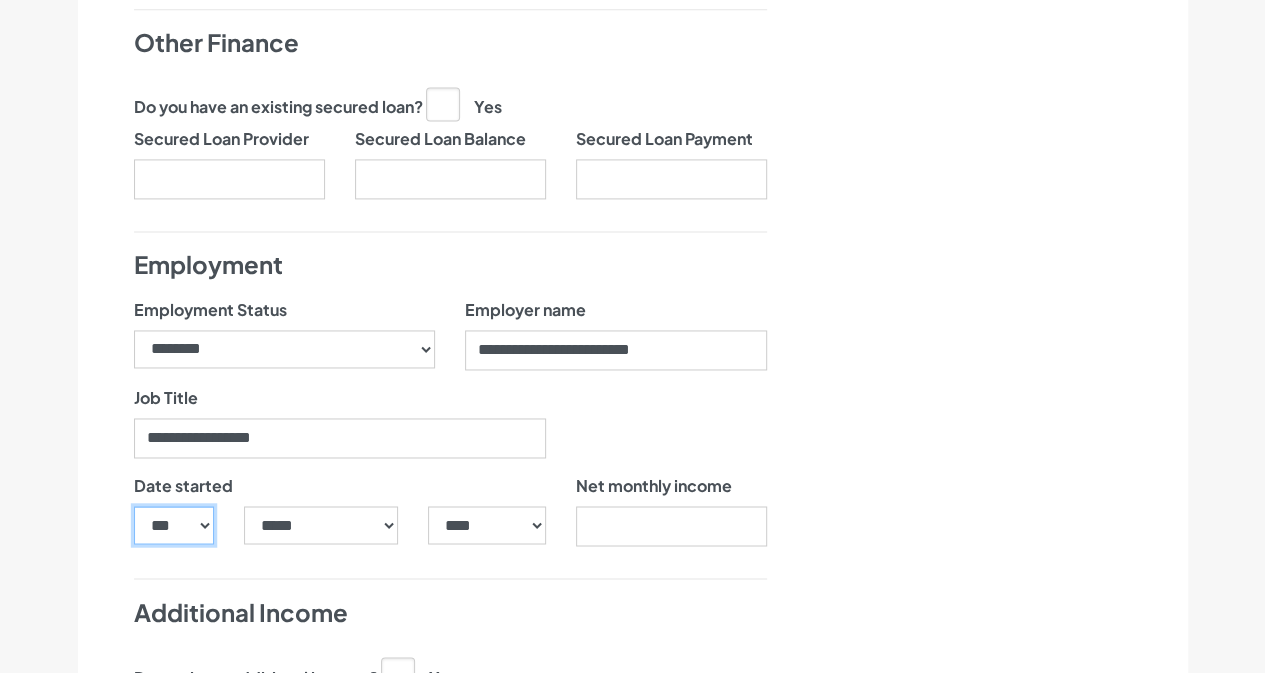 click on "***
* * * * * * * * * ** ** ** ** ** ** ** ** ** ** ** ** ** ** ** ** ** ** ** ** ** **" at bounding box center (174, 525) 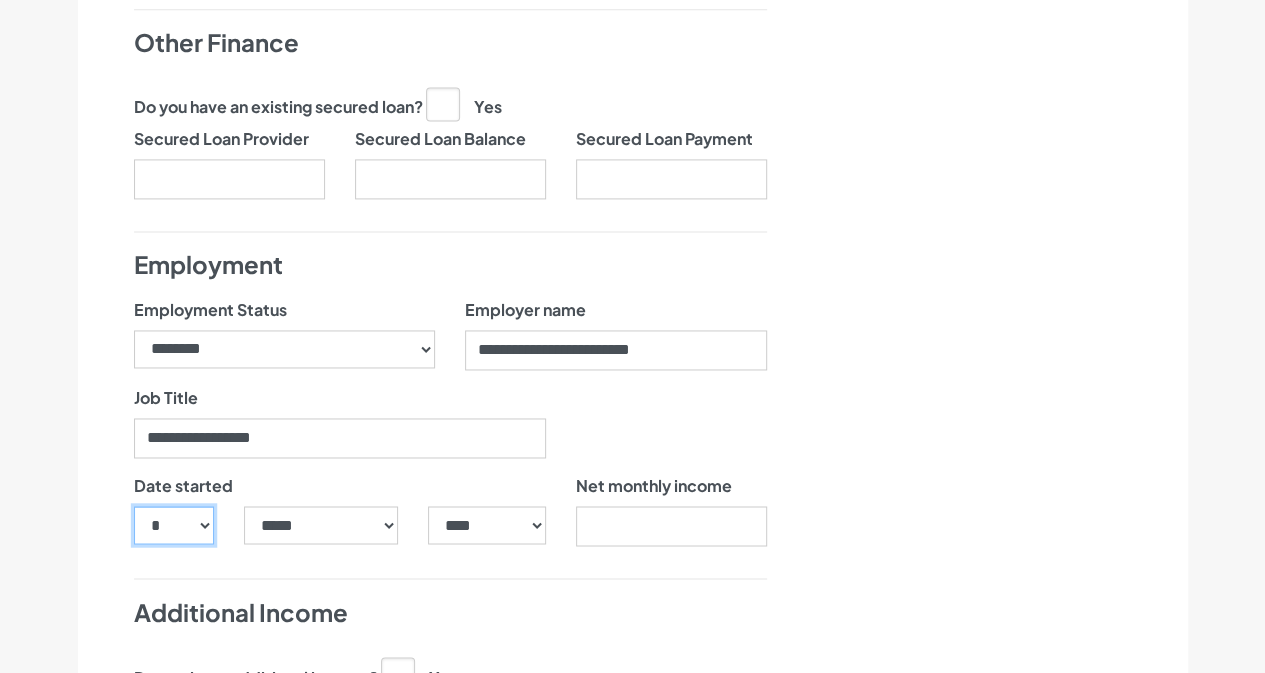 click on "***
* * * * * * * * * ** ** ** ** ** ** ** ** ** ** ** ** ** ** ** ** ** ** ** ** ** **" at bounding box center [174, 525] 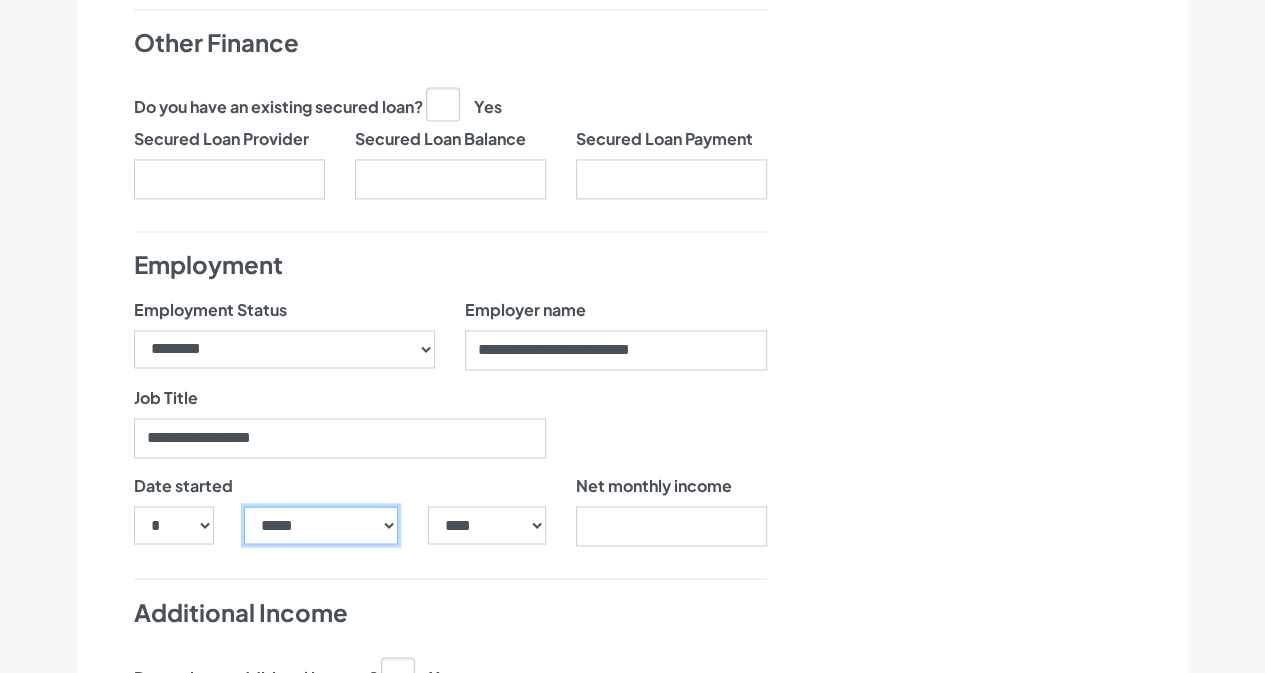 click on "*****
*******
********
*****
*****
***
****
****
******
*********
*******
********
********" at bounding box center [321, 525] 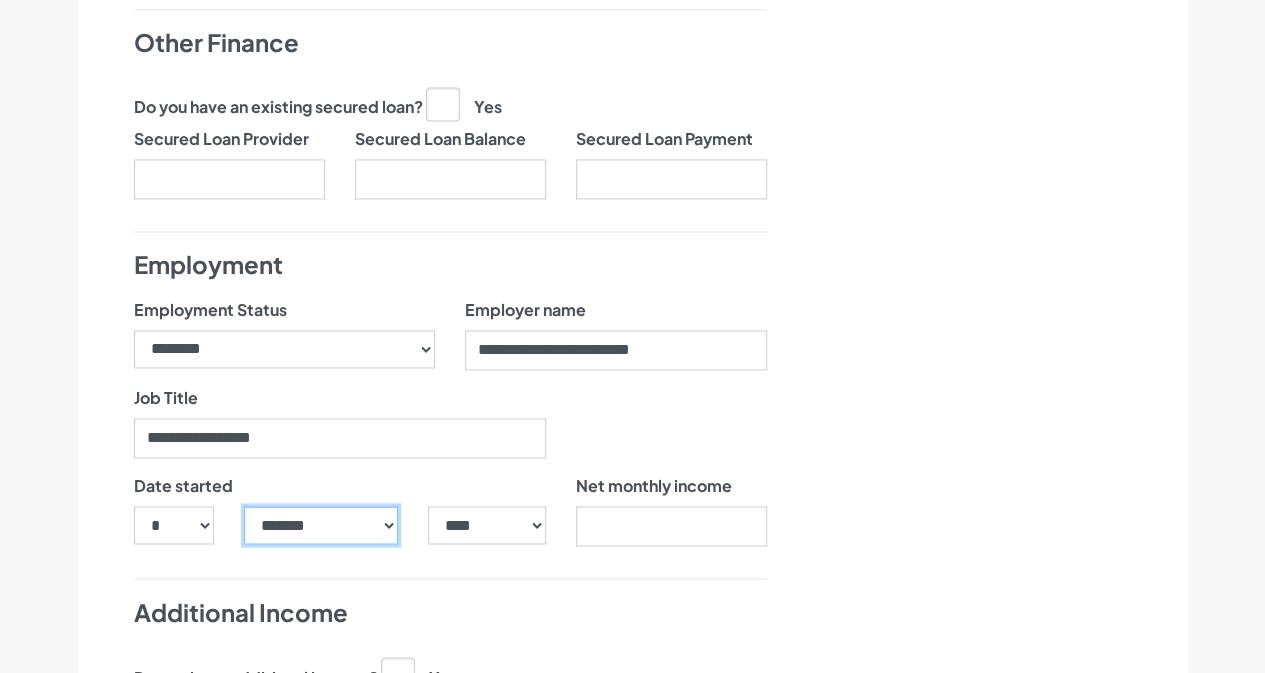 click on "*****
*******
********
*****
*****
***
****
****
******
*********
*******
********
********" at bounding box center [321, 525] 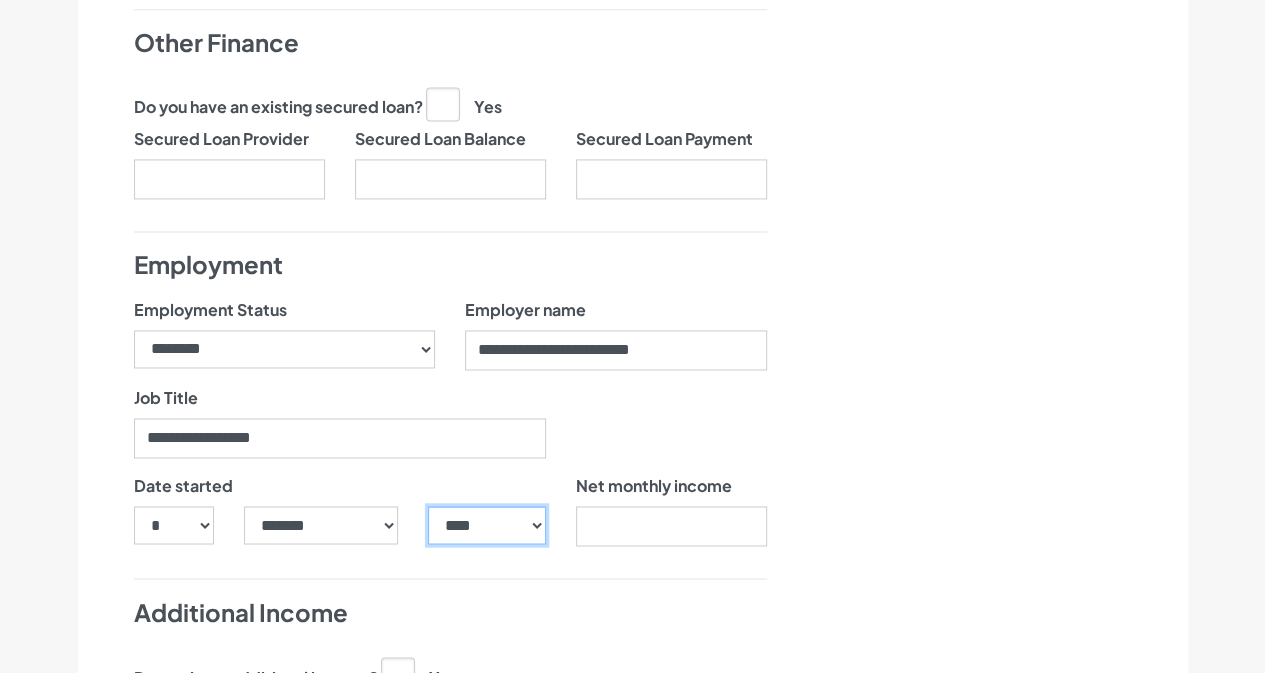 click on "****
**** **** **** **** **** **** **** **** **** **** **** **** **** **** **** **** **** **** **** **** **** **** **** **** **** **** **** **** **** **** **** **** **** **** **** **** **** **** **** **** **** **** **** **** **** **** **** **** **** **** **** **** **** **** **** **** **** **** **** **** **** **** **** **** **** **** **** **** **** **** **** **** **** **** **** **** **** **** **** **** **** **** **** **** **** **** **** **** **** **** **** **** **** **** **** **** **** **** **** **** **** **** **** **** **** **** **** **** **** **** **** **** **** **** **** **** **** **** **** **** **** **** **** **** **** ****" at bounding box center (486, 525) 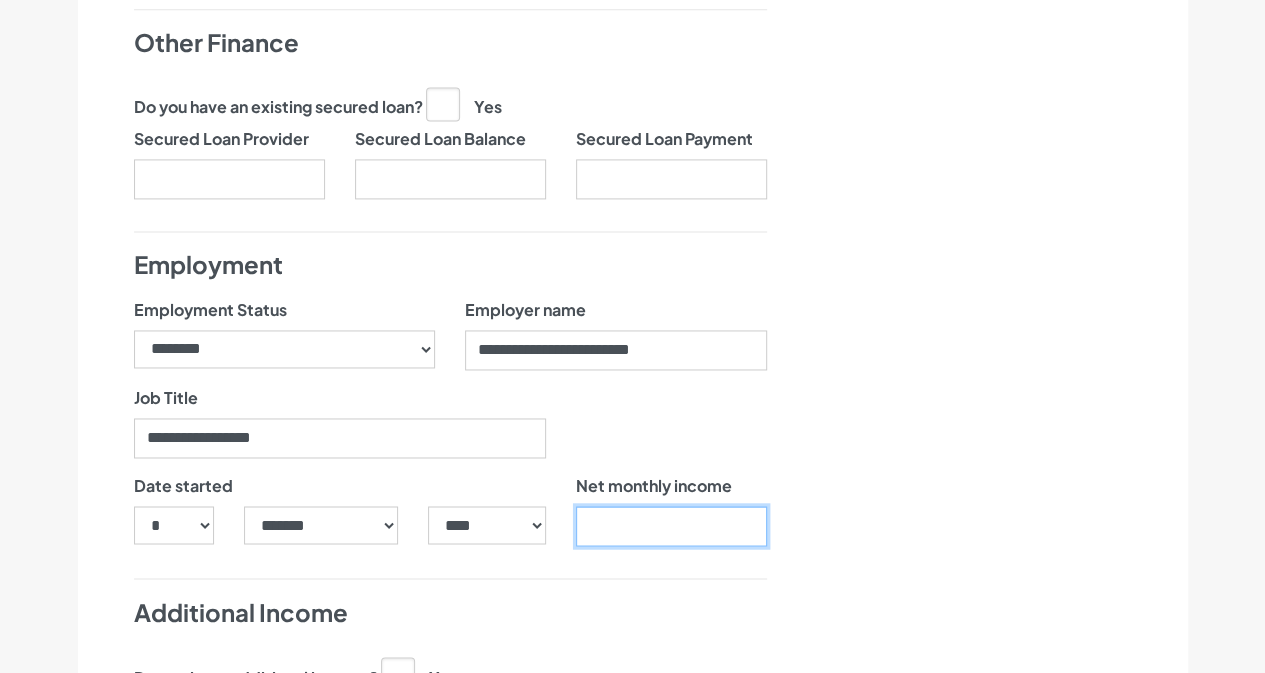 click on "Net monthly income" at bounding box center (671, 526) 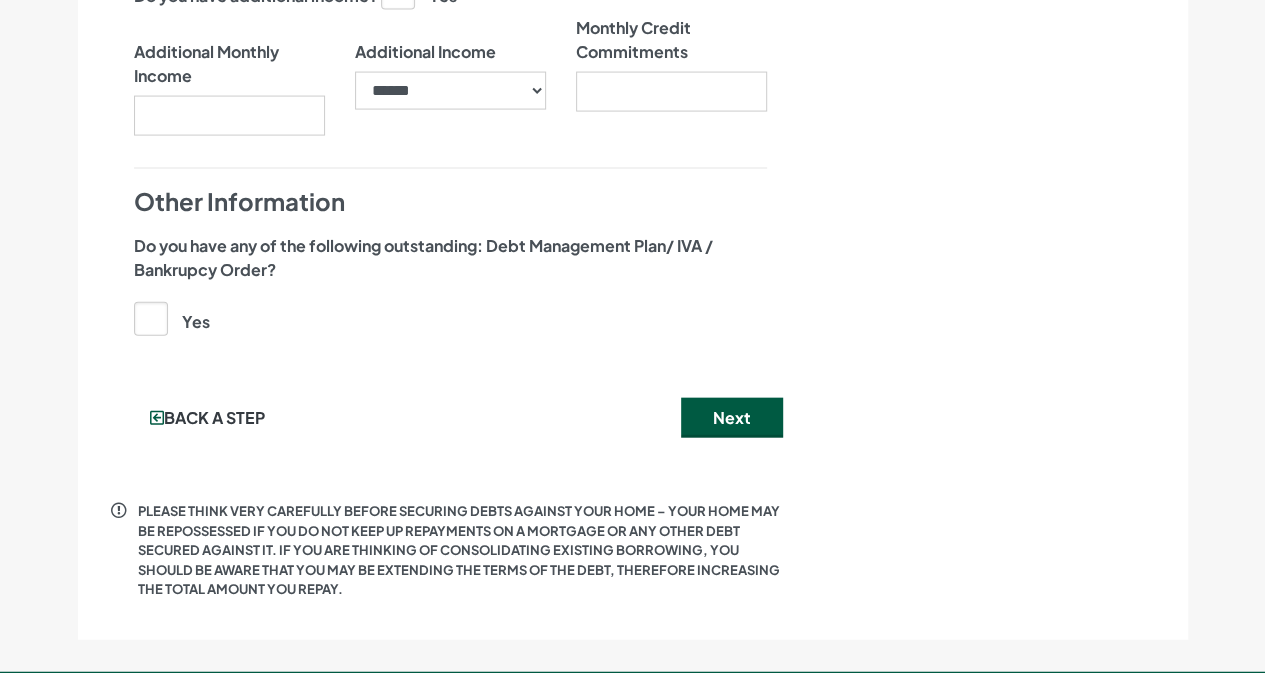 scroll, scrollTop: 2100, scrollLeft: 0, axis: vertical 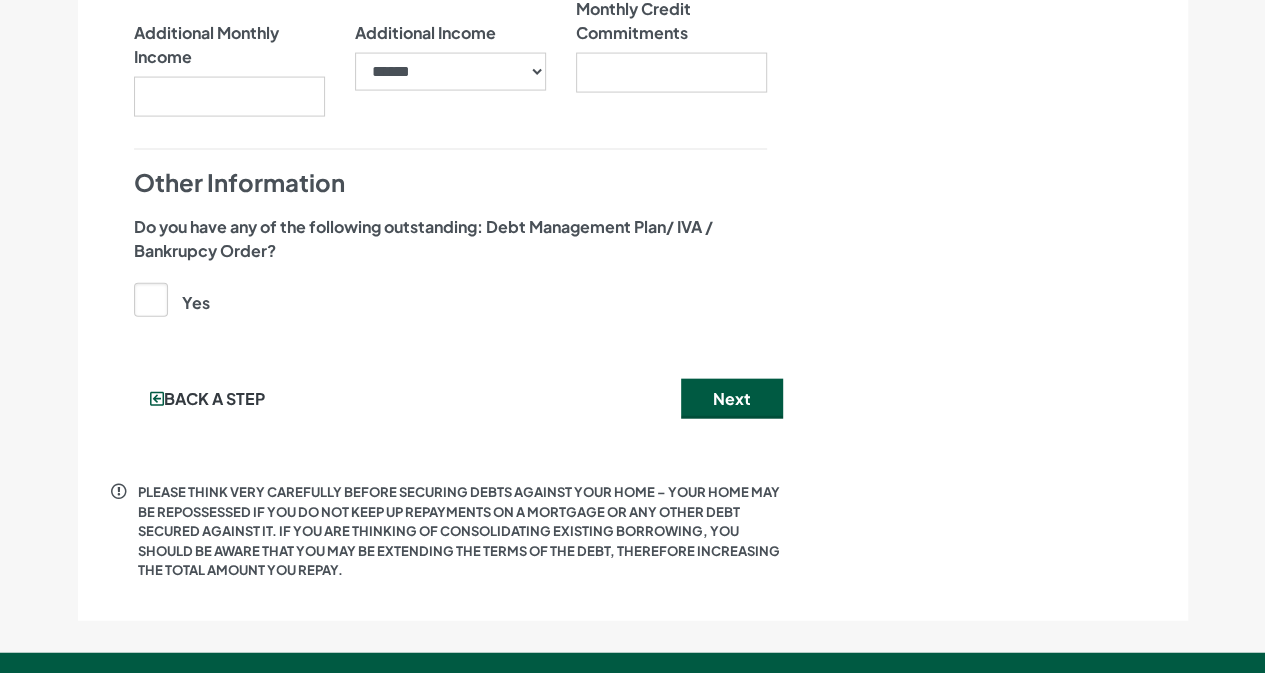 type on "******" 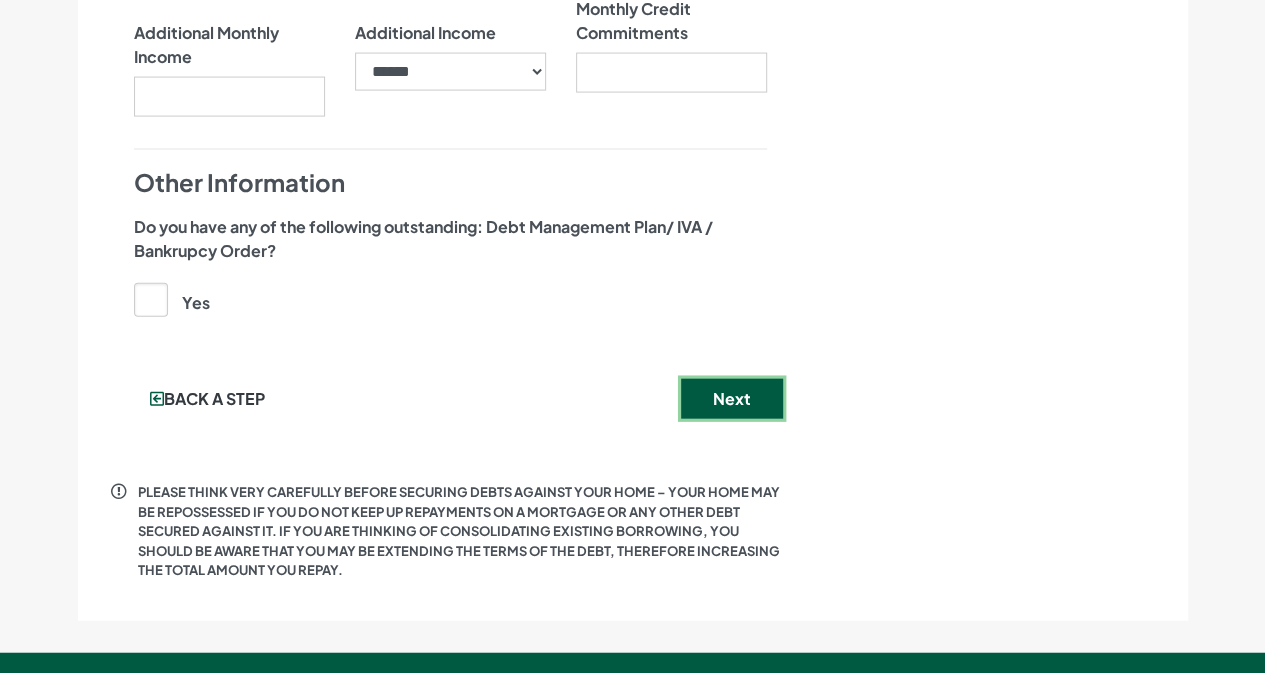 click on "Next" at bounding box center [732, 399] 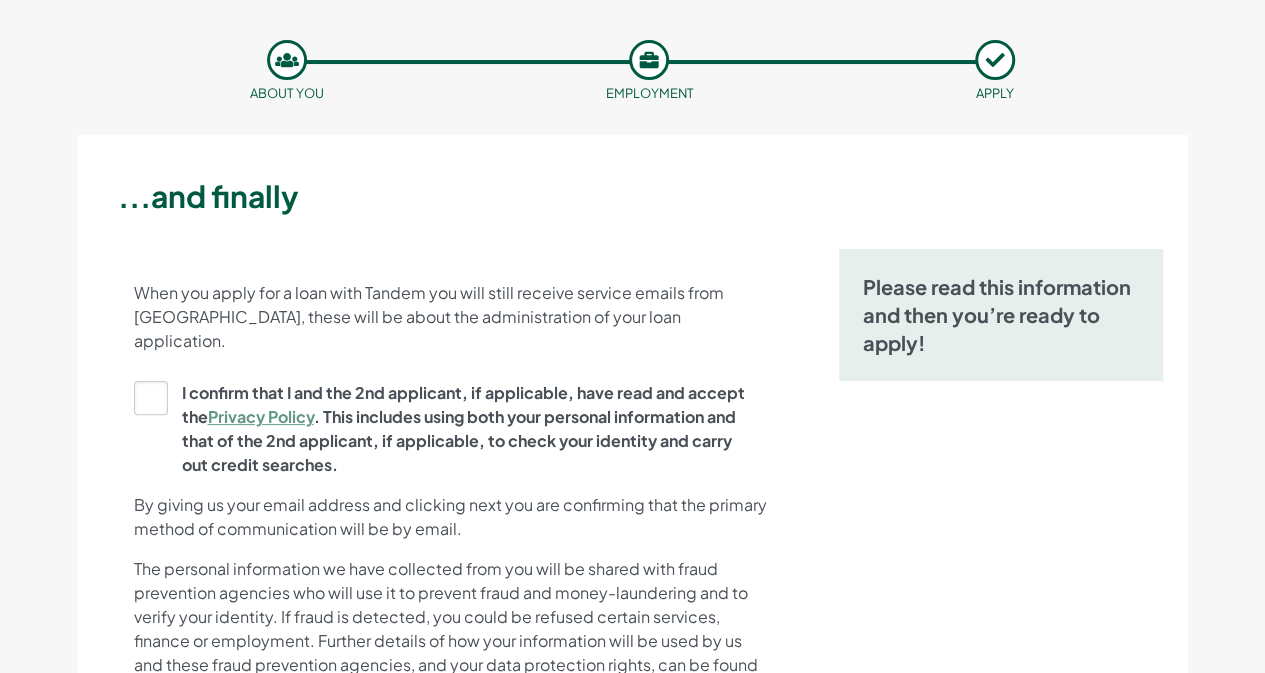 scroll, scrollTop: 100, scrollLeft: 0, axis: vertical 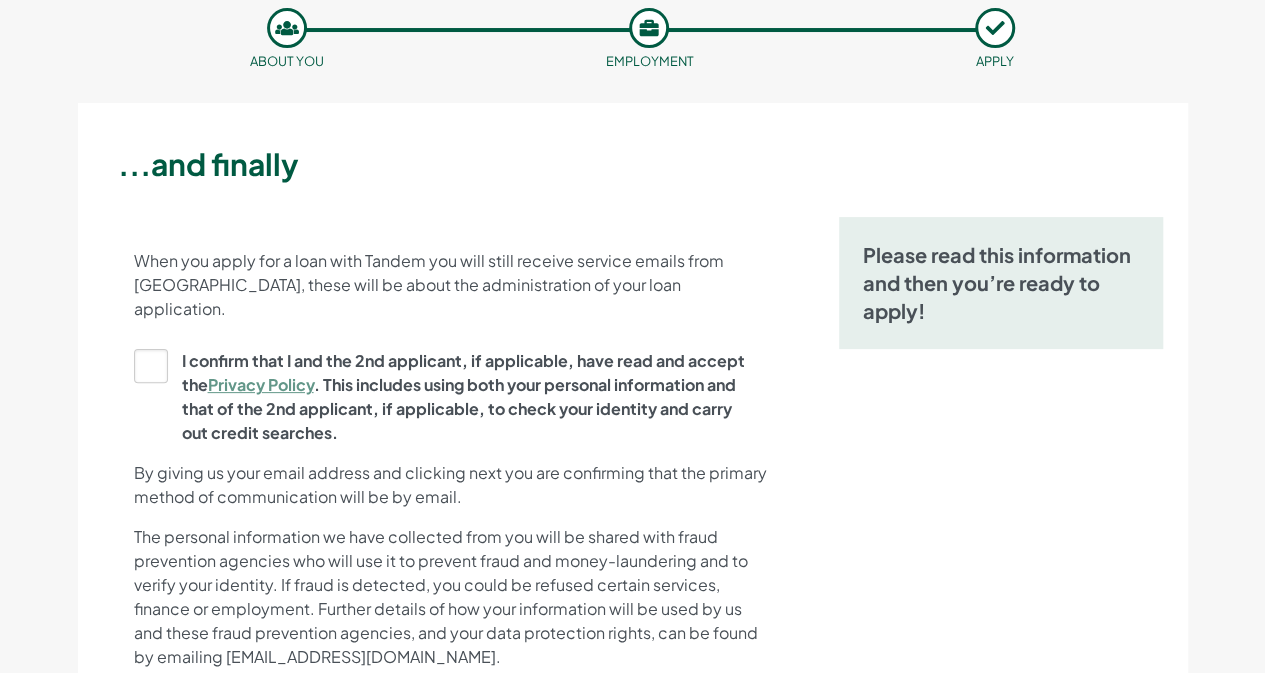 click on "I confirm that I and the 2nd applicant, if applicable, have read and accept the  Privacy Policy . This includes using both your personal information and that of the 2nd applicant, if applicable, to check your identity and carry out credit searches." at bounding box center (444, 397) 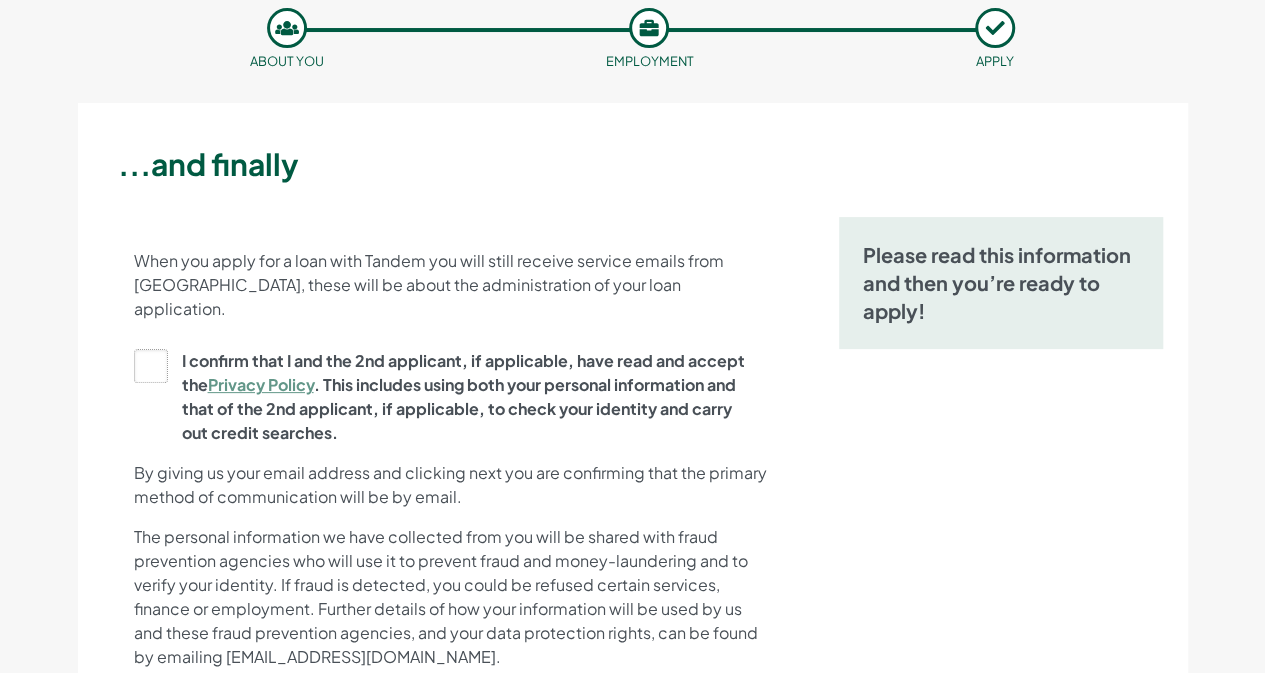 click on "I confirm that I and the 2nd applicant, if applicable, have read and accept the  Privacy Policy . This includes using both your personal information and that of the 2nd applicant, if applicable, to check your identity and carry out credit searches." at bounding box center [-9859, 397] 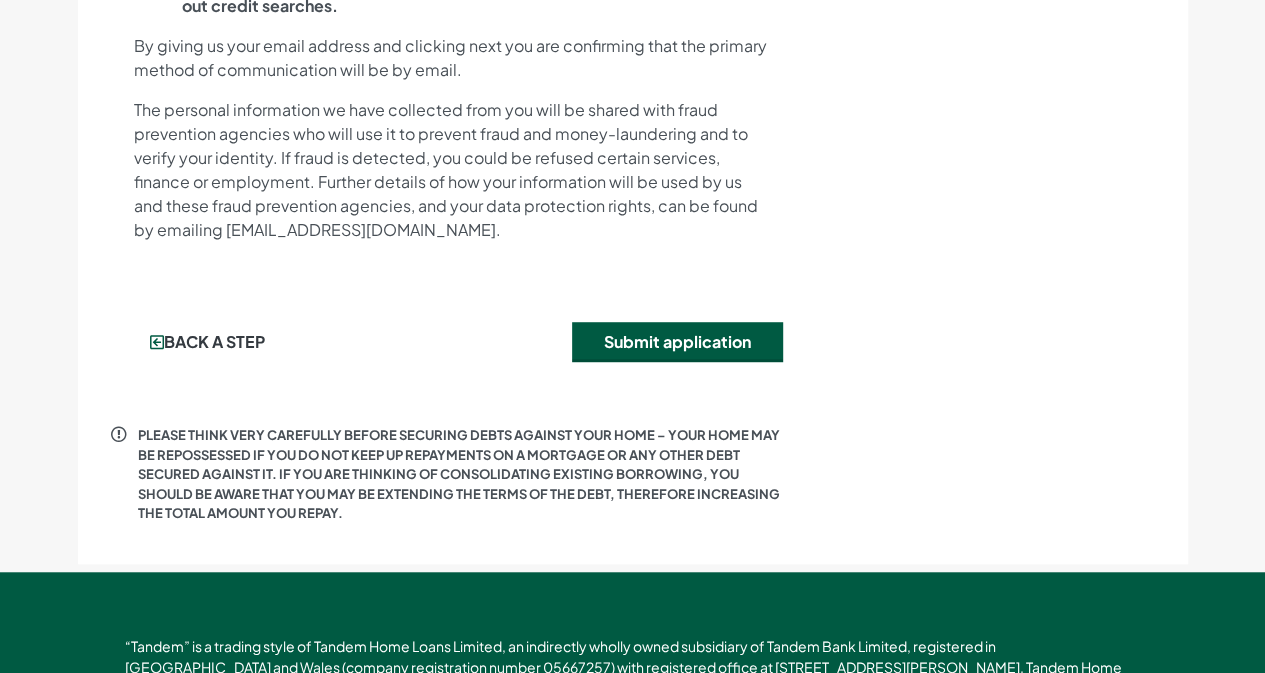 scroll, scrollTop: 600, scrollLeft: 0, axis: vertical 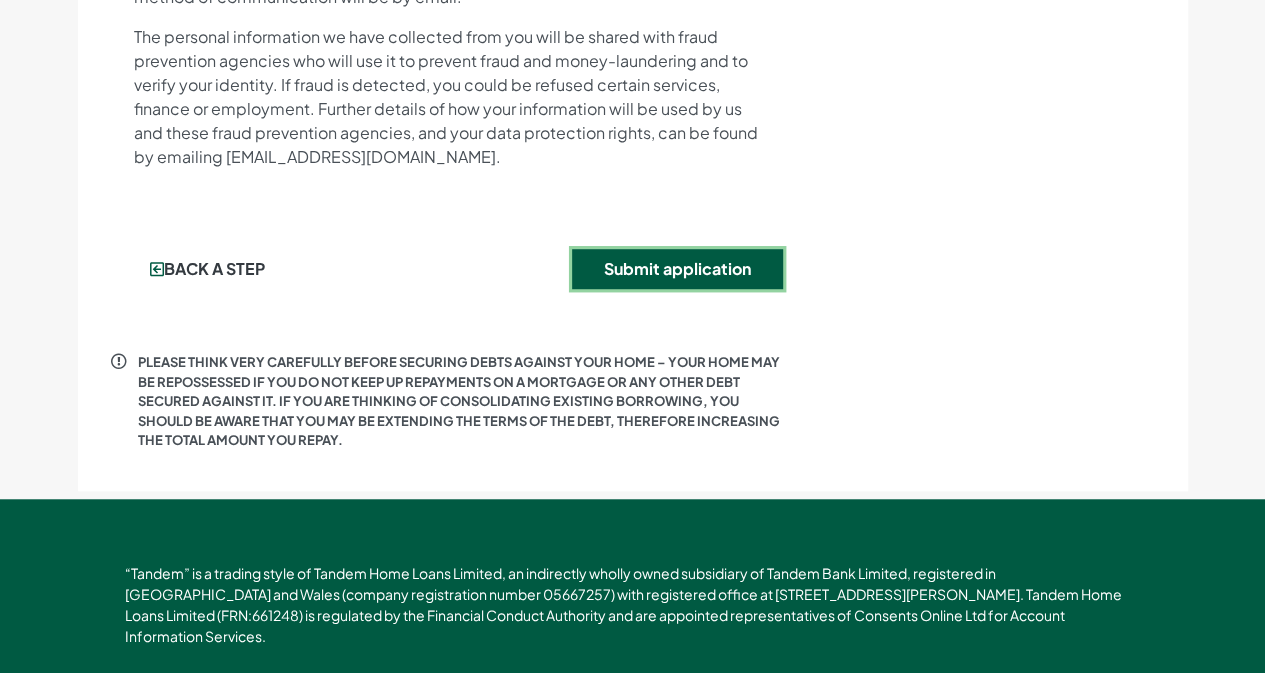 click on "Submit application" at bounding box center (677, 269) 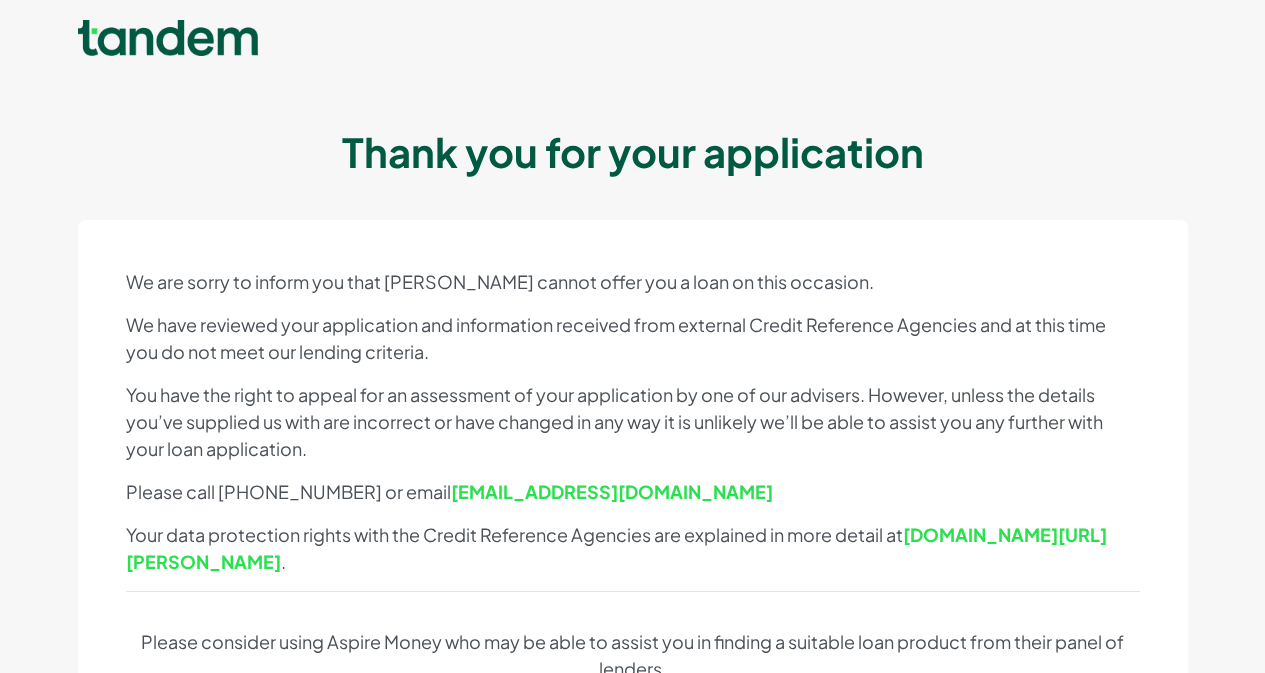 scroll, scrollTop: 0, scrollLeft: 0, axis: both 